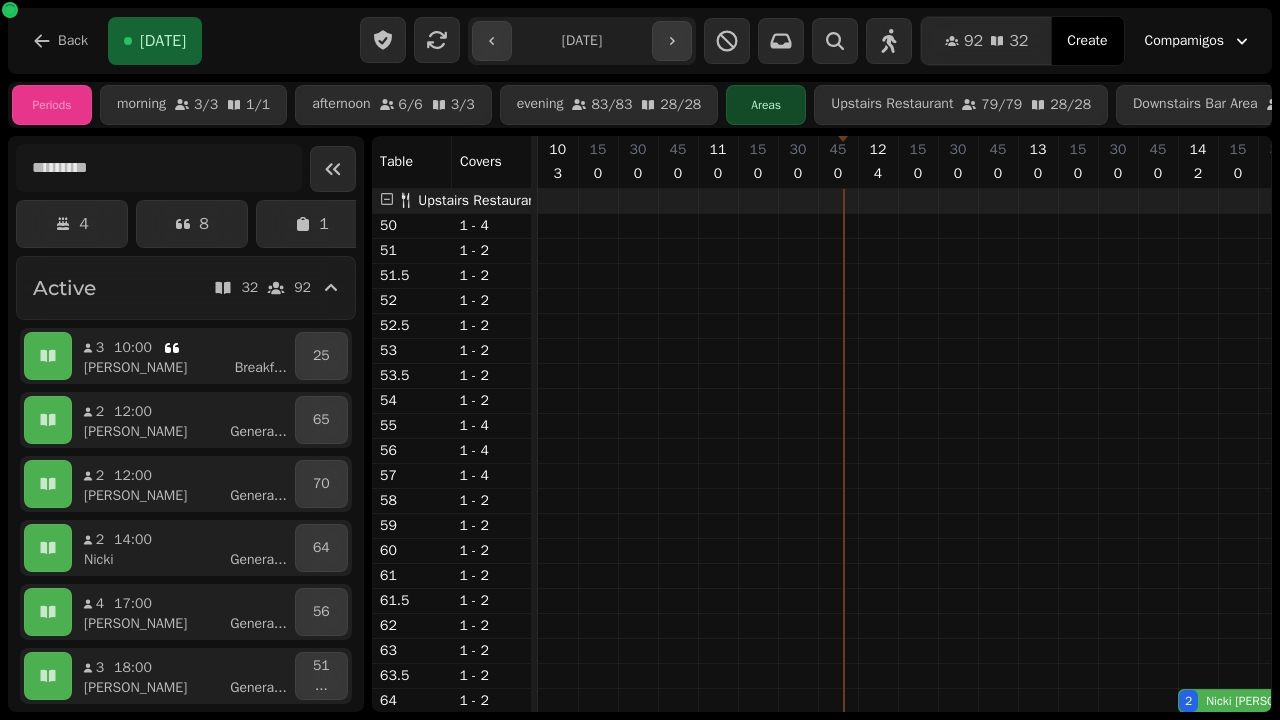 scroll, scrollTop: 0, scrollLeft: 0, axis: both 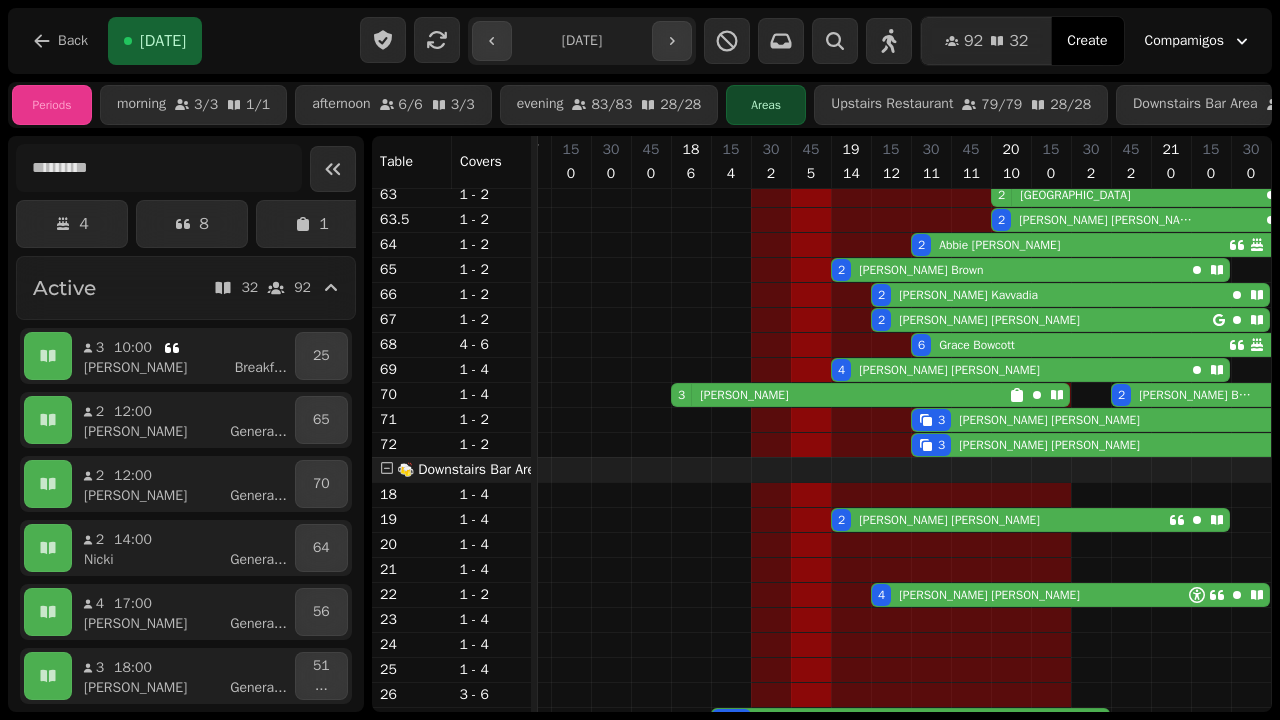 click on "3 [PERSON_NAME]" at bounding box center [840, 395] 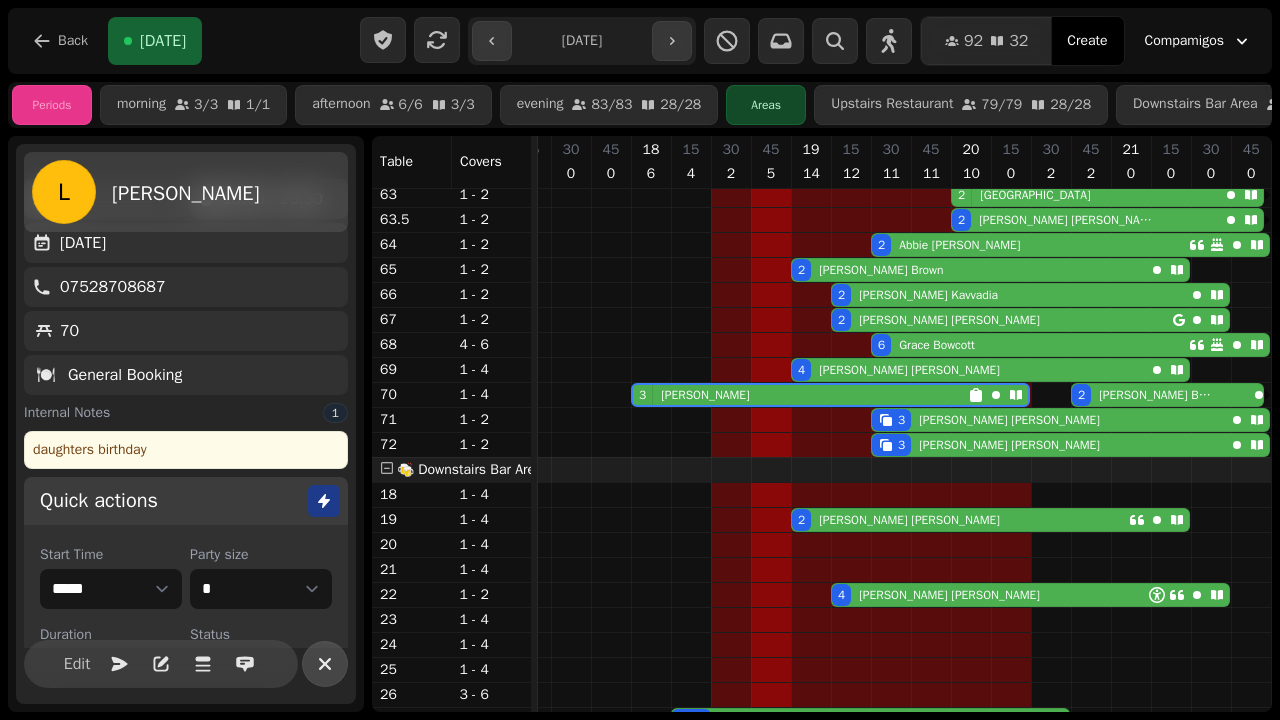 click 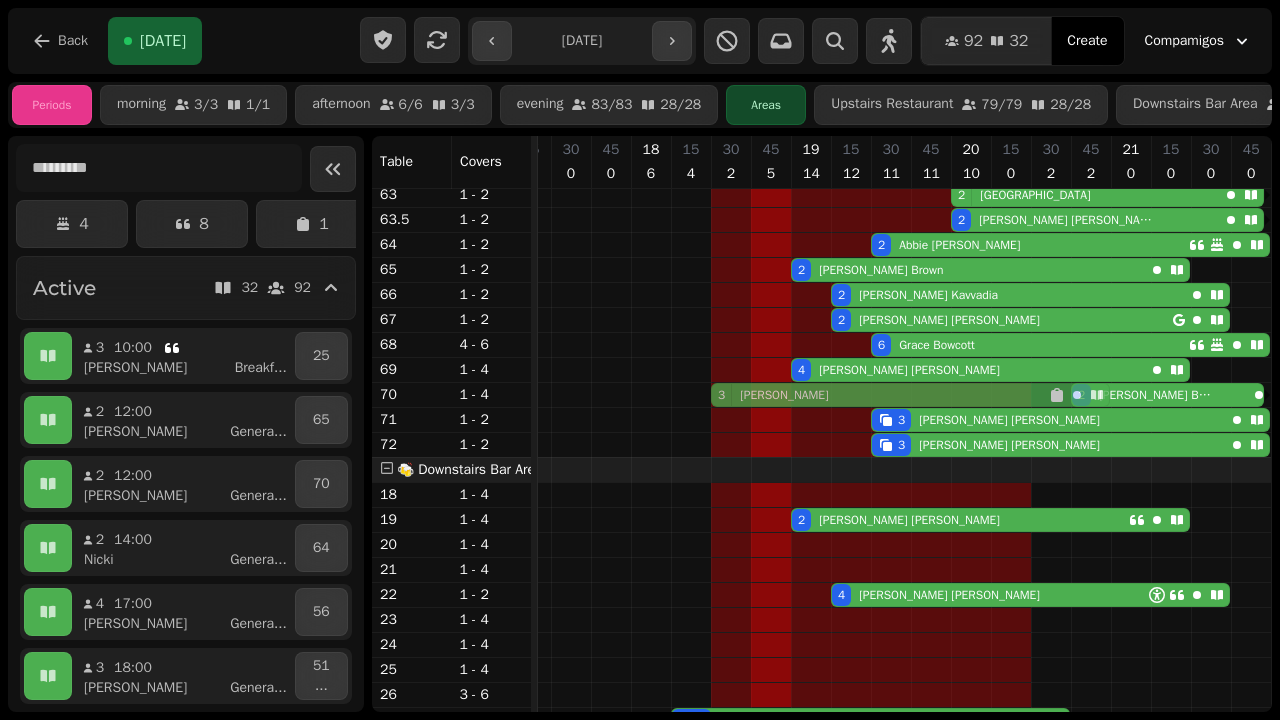 drag, startPoint x: 646, startPoint y: 392, endPoint x: 723, endPoint y: 383, distance: 77.52419 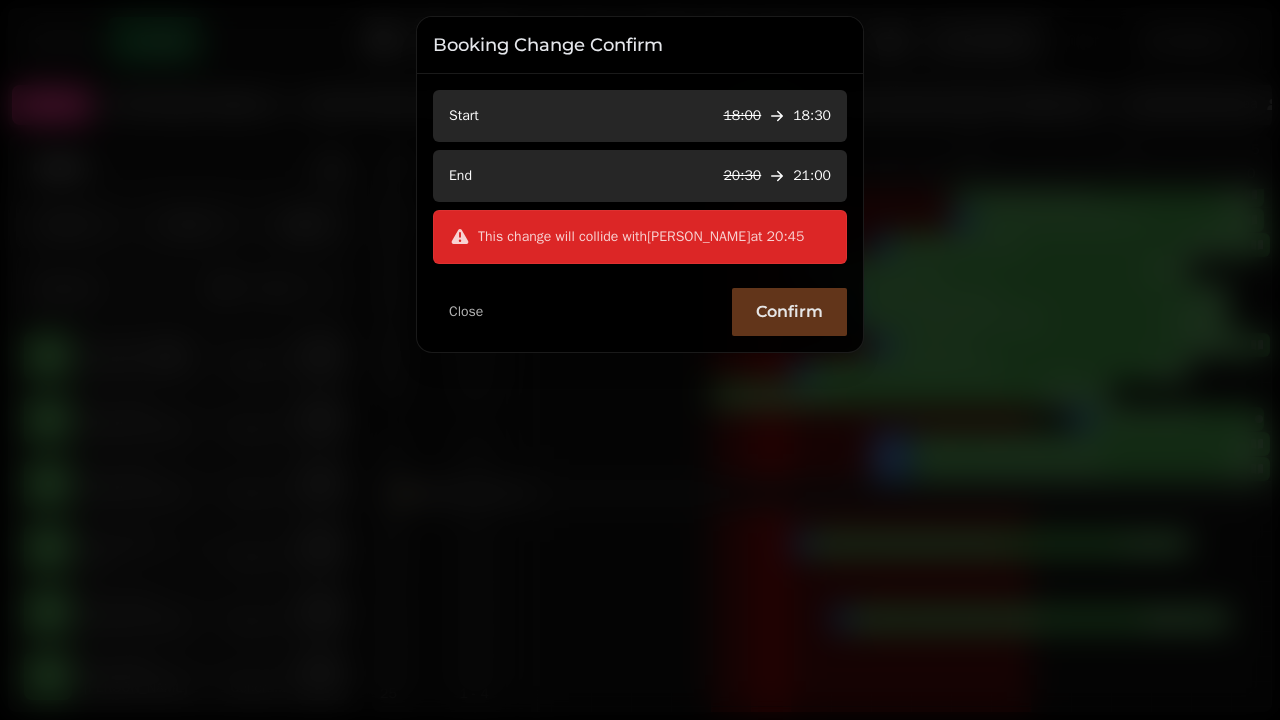 click on "Confirm" at bounding box center [789, 312] 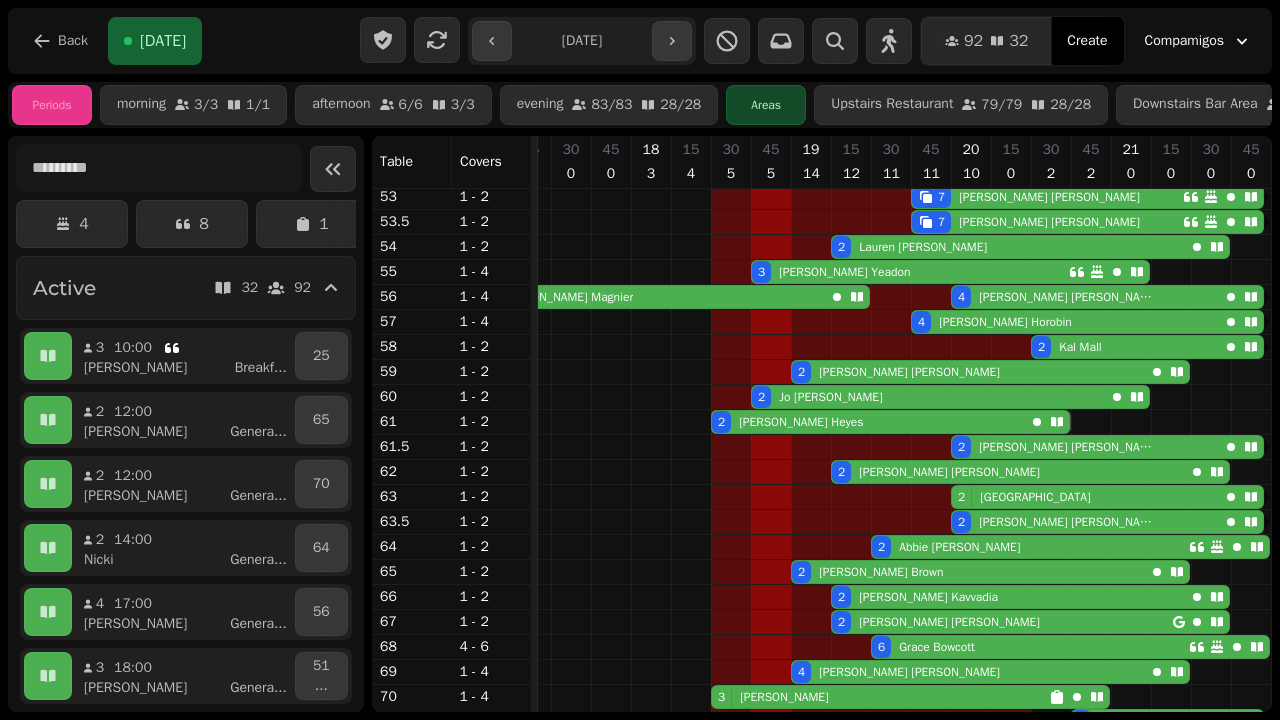 drag, startPoint x: 1107, startPoint y: 421, endPoint x: 1056, endPoint y: 415, distance: 51.351727 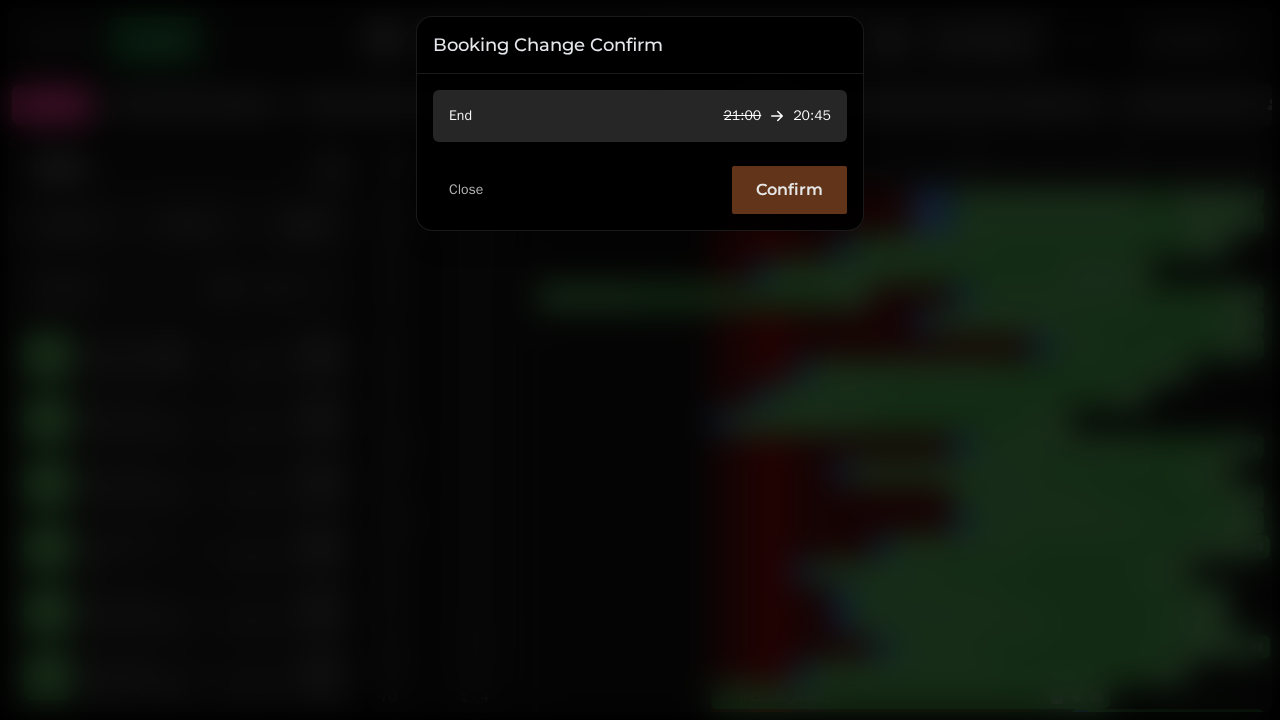 click on "Confirm" at bounding box center (789, 190) 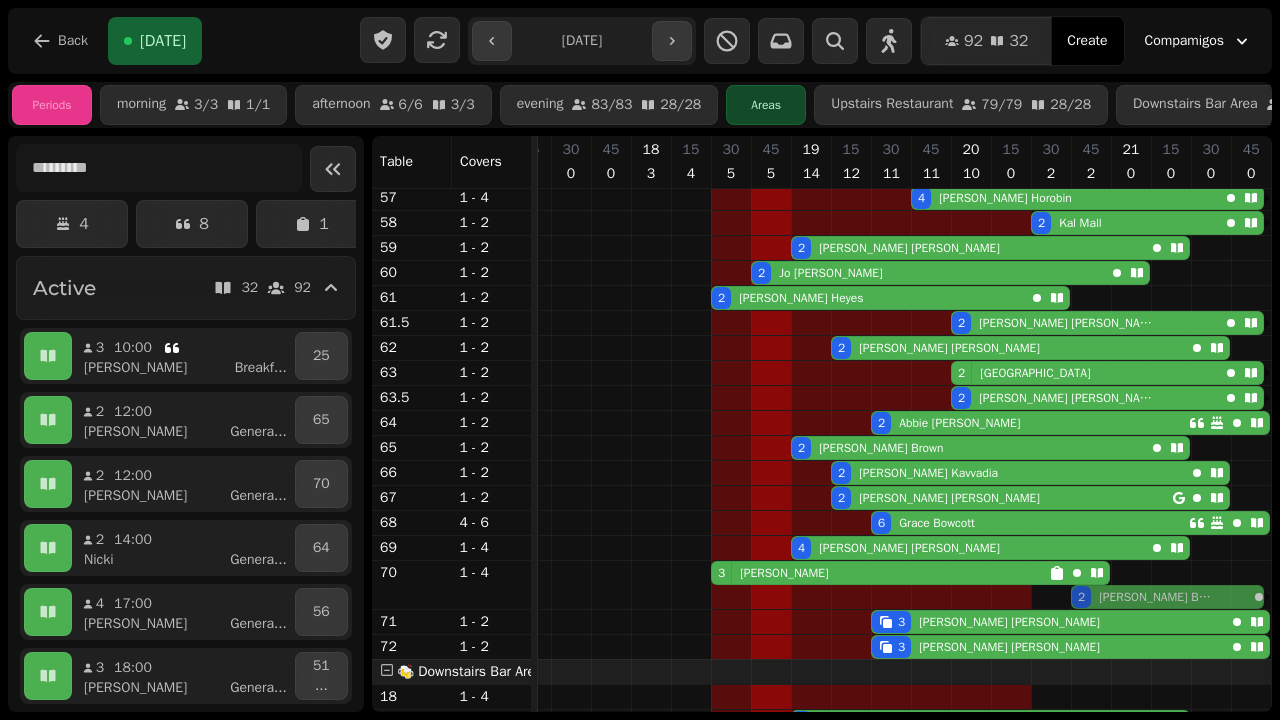 click on "2 [PERSON_NAME] 3 [PERSON_NAME]   2 [PERSON_NAME] 2 [PERSON_NAME]" at bounding box center (-649, 585) 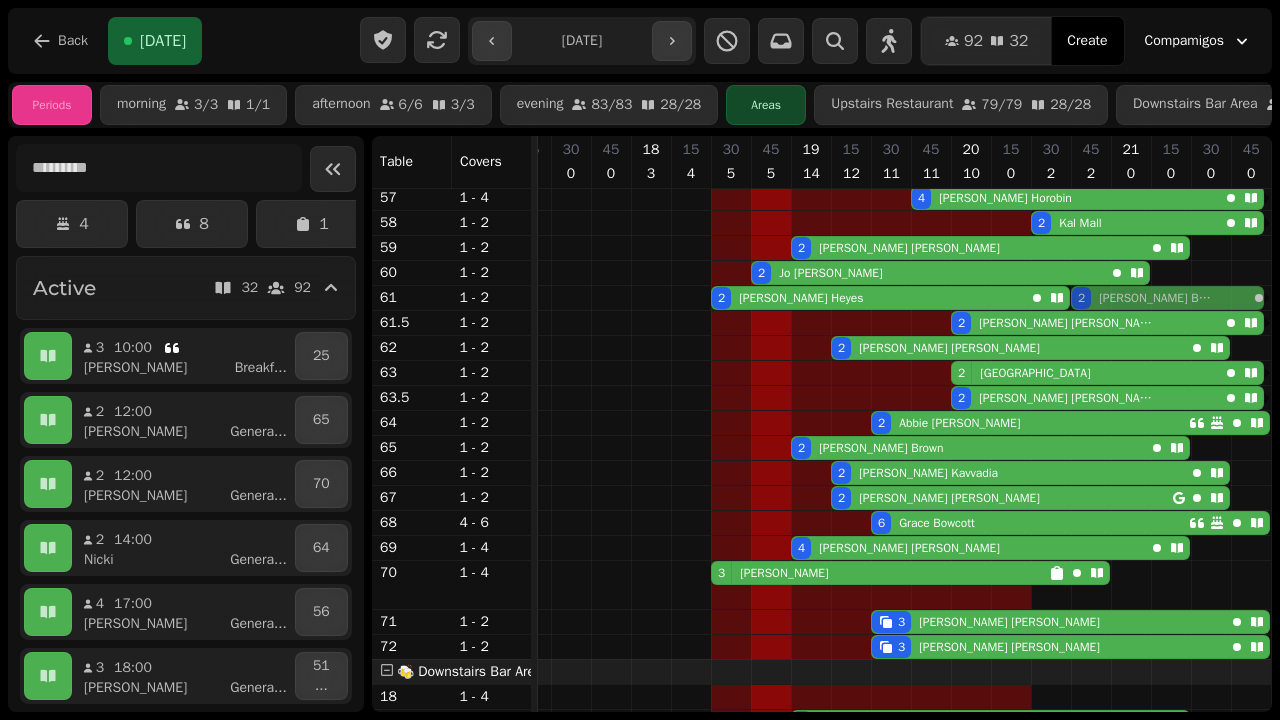 drag, startPoint x: 1093, startPoint y: 599, endPoint x: 1089, endPoint y: 303, distance: 296.02704 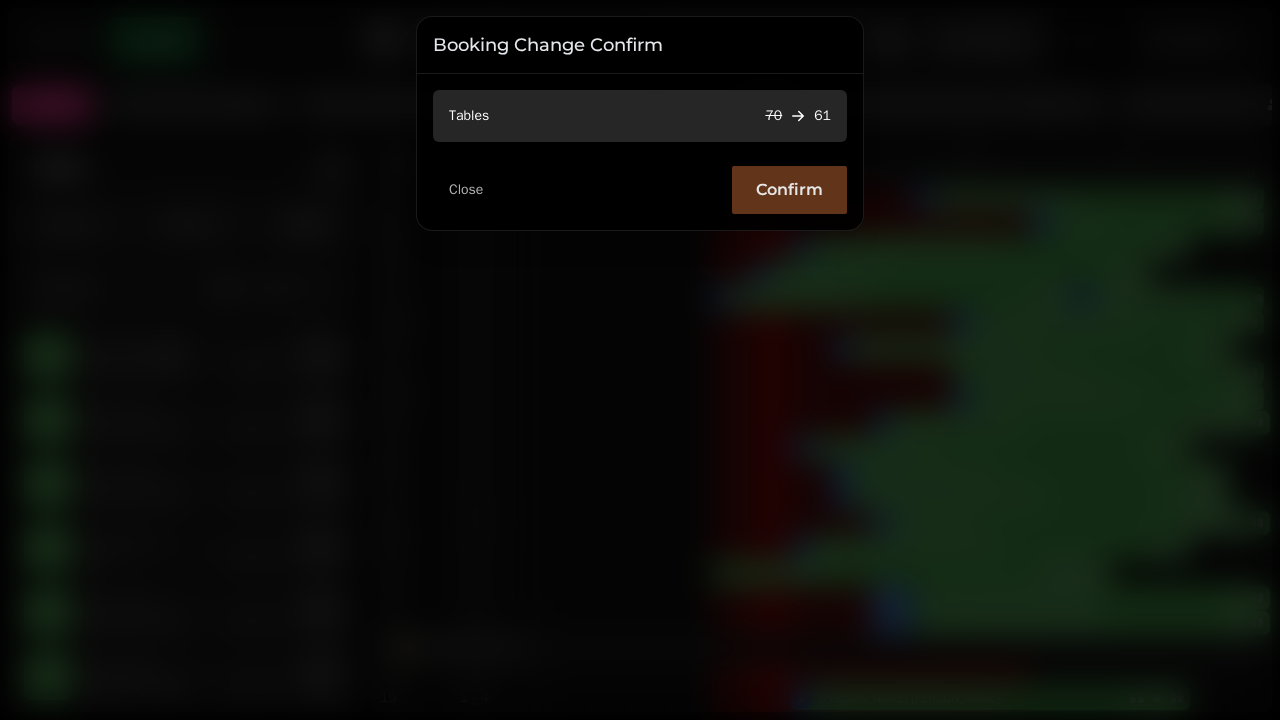 click on "Confirm" at bounding box center [789, 190] 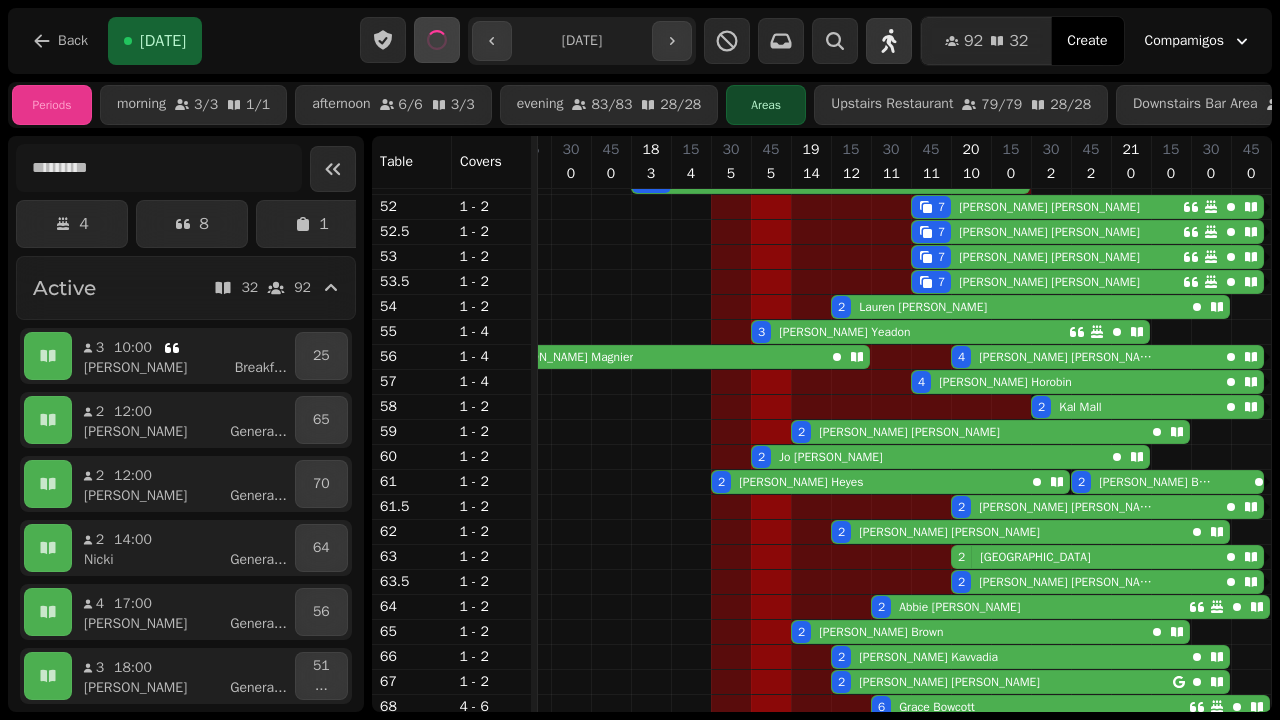 scroll, scrollTop: 0, scrollLeft: 1075, axis: horizontal 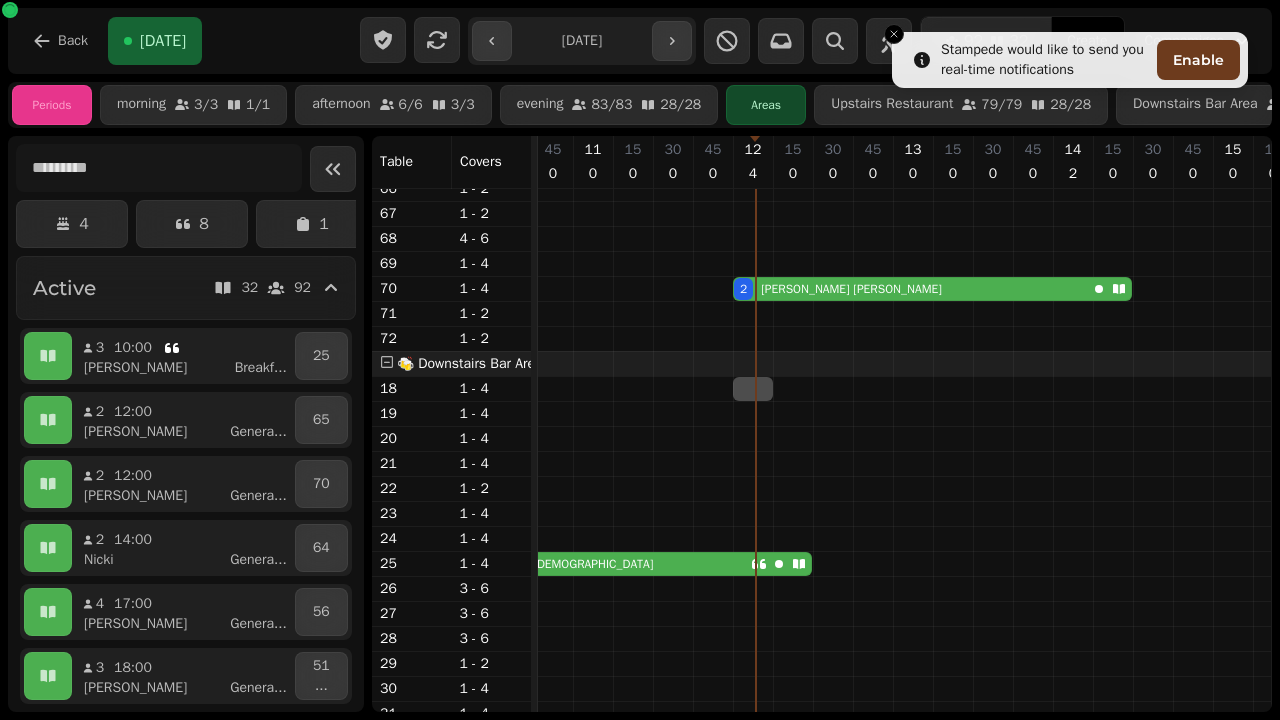 select on "*" 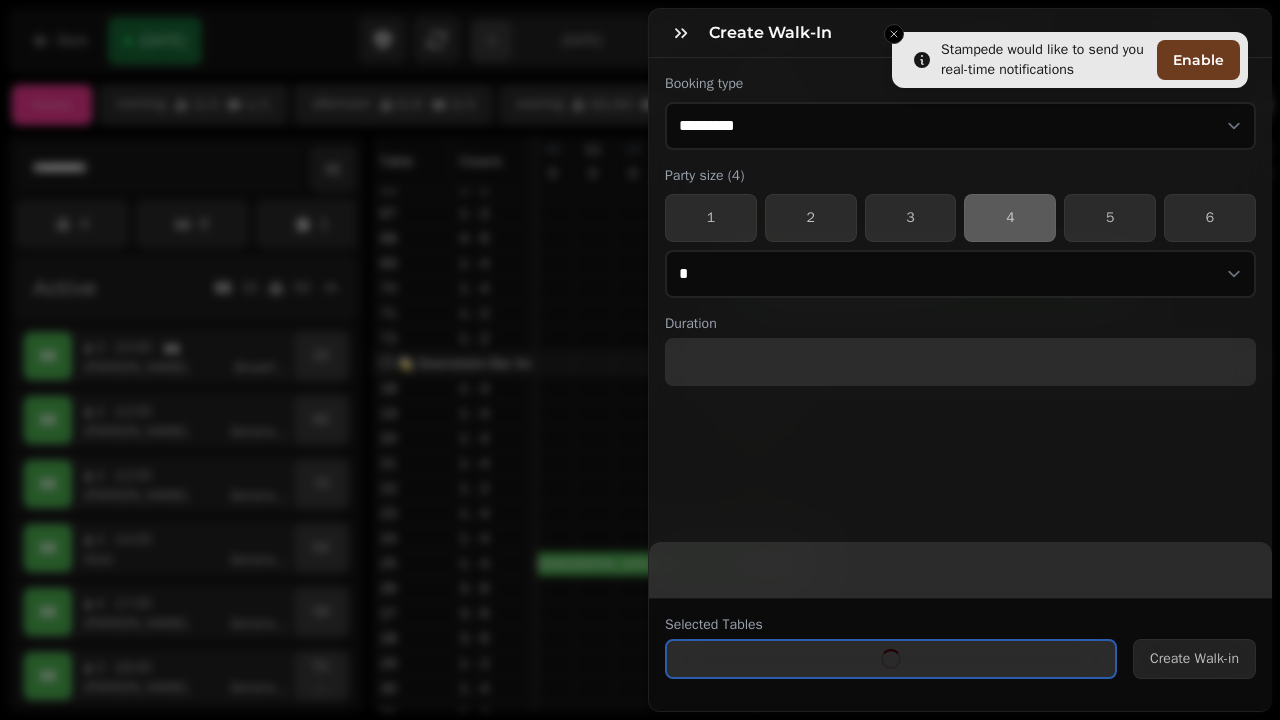 select on "****" 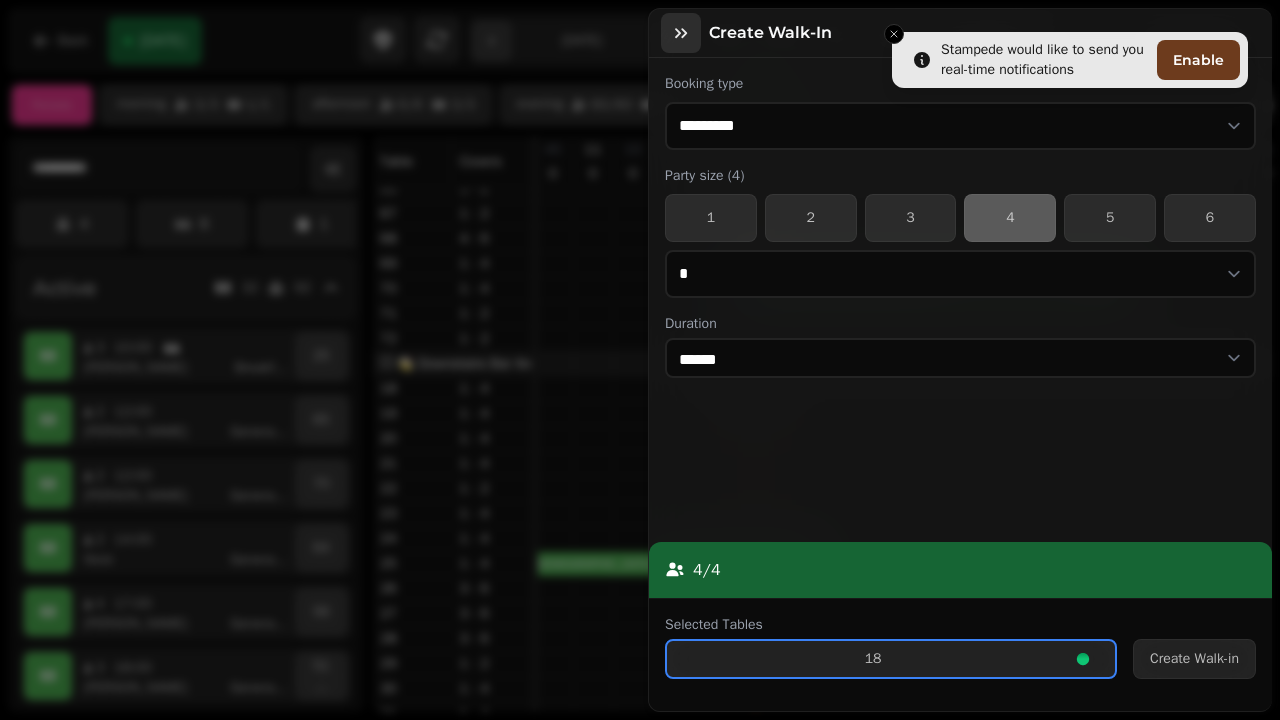 click 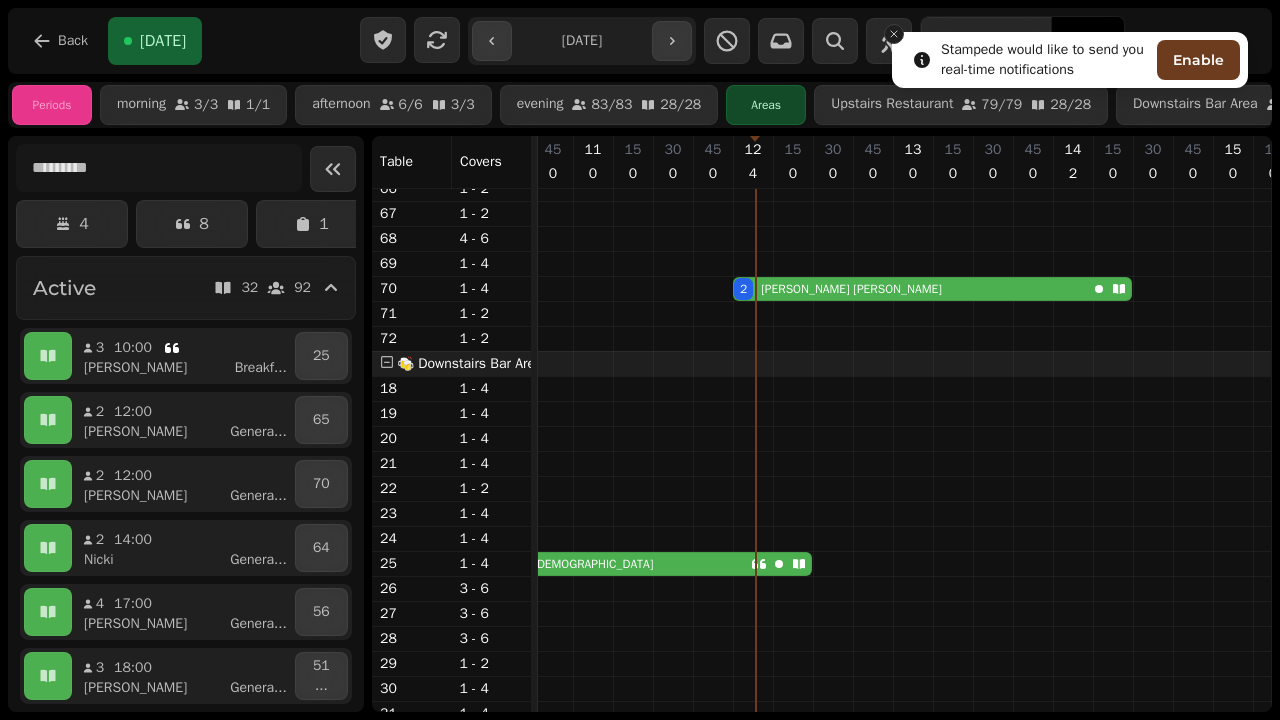 click 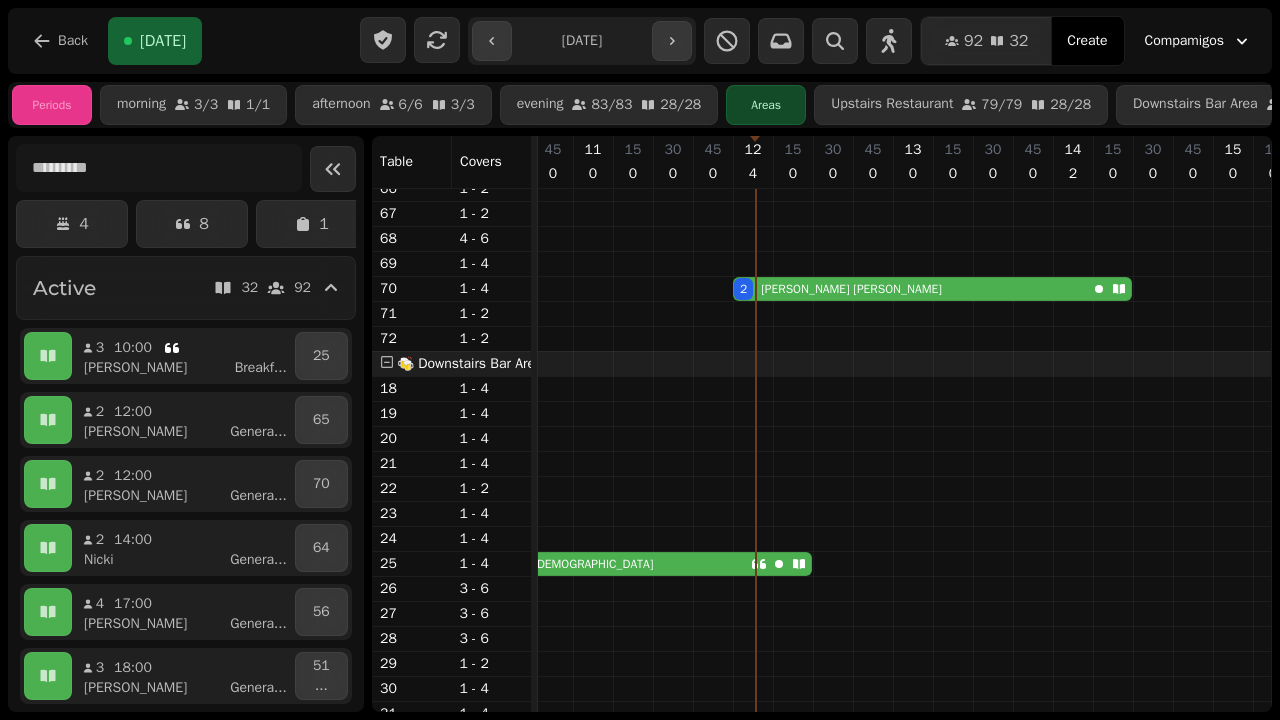 click on "Create" at bounding box center [1087, 41] 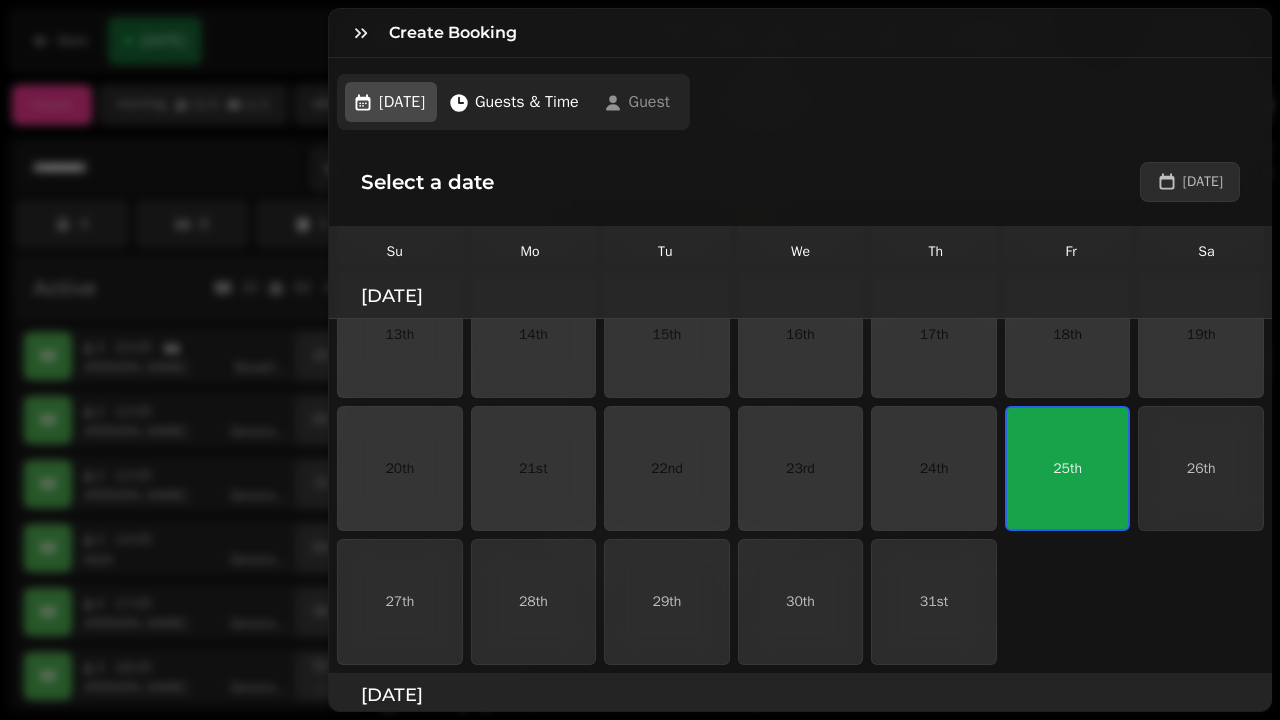 click on "25th" at bounding box center (1068, 469) 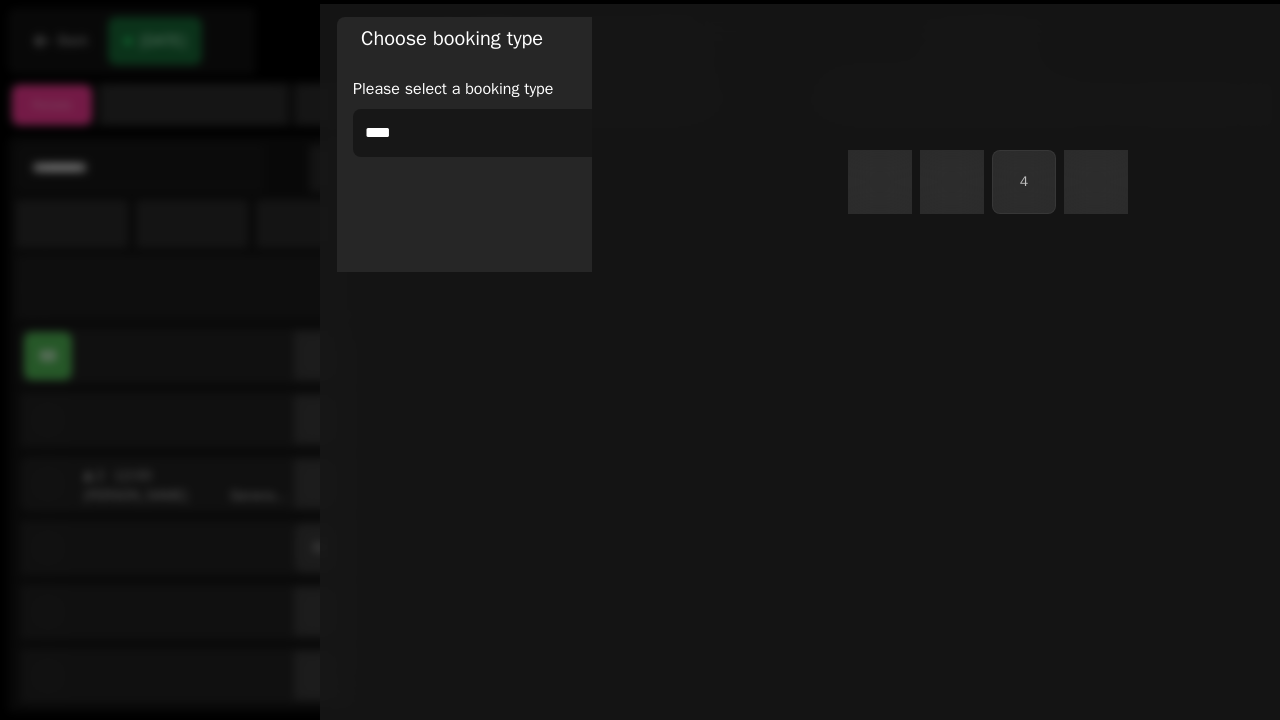 select on "****" 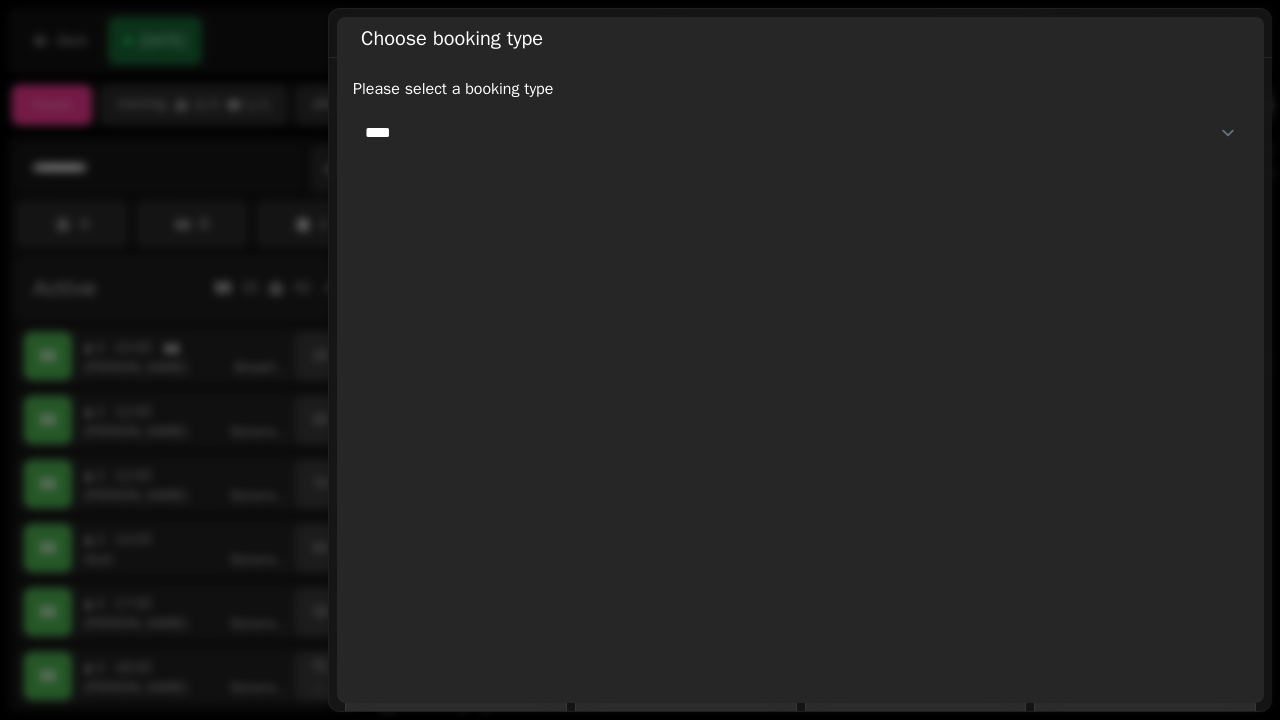 select on "**********" 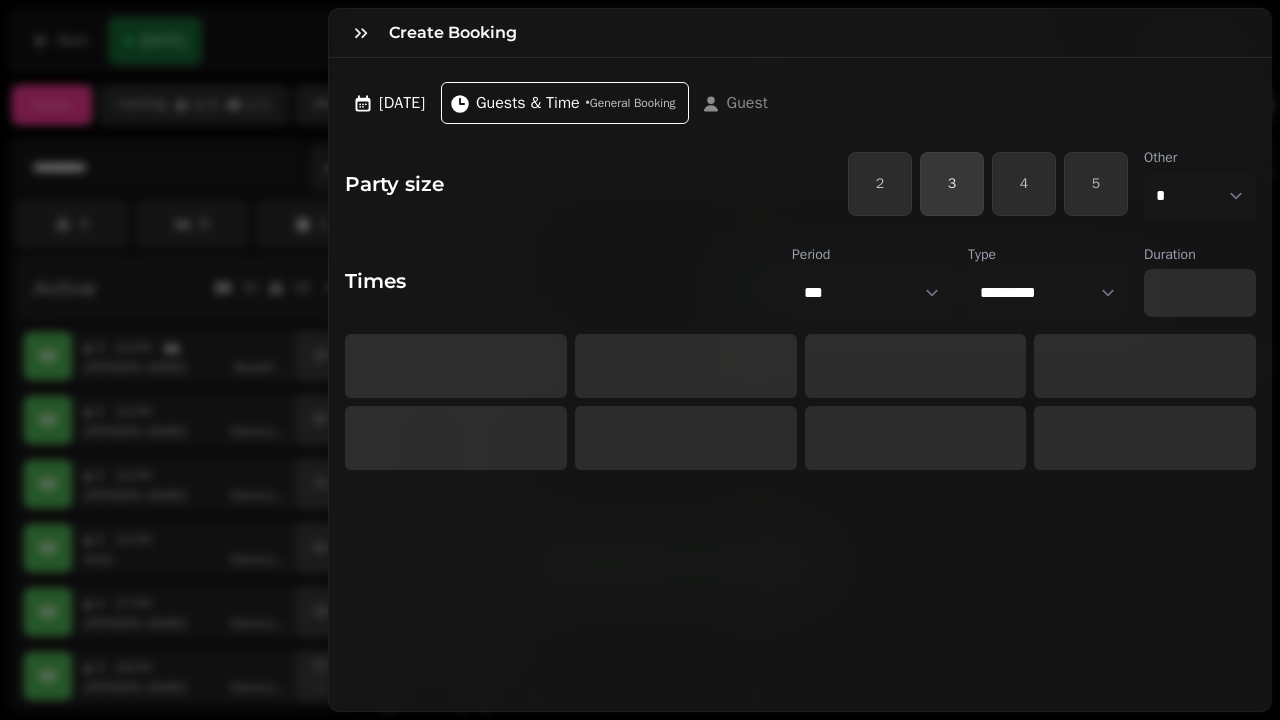 select on "****" 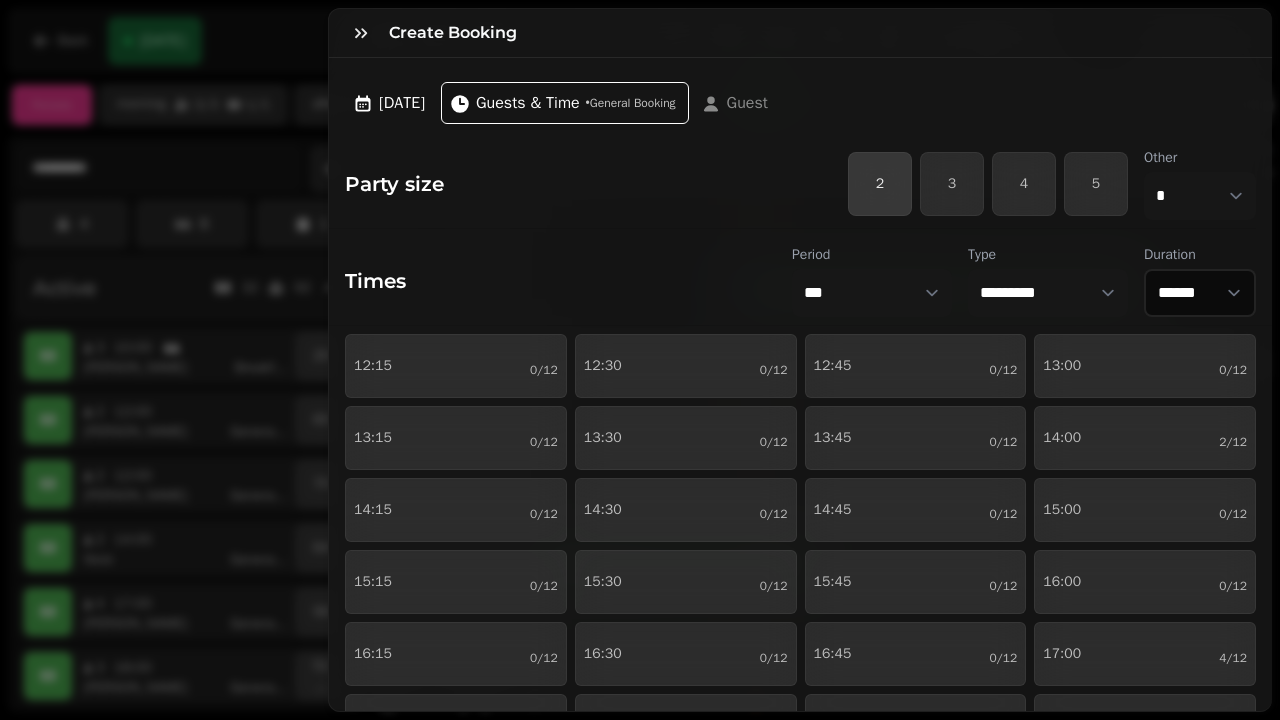 click on "2" at bounding box center [880, 184] 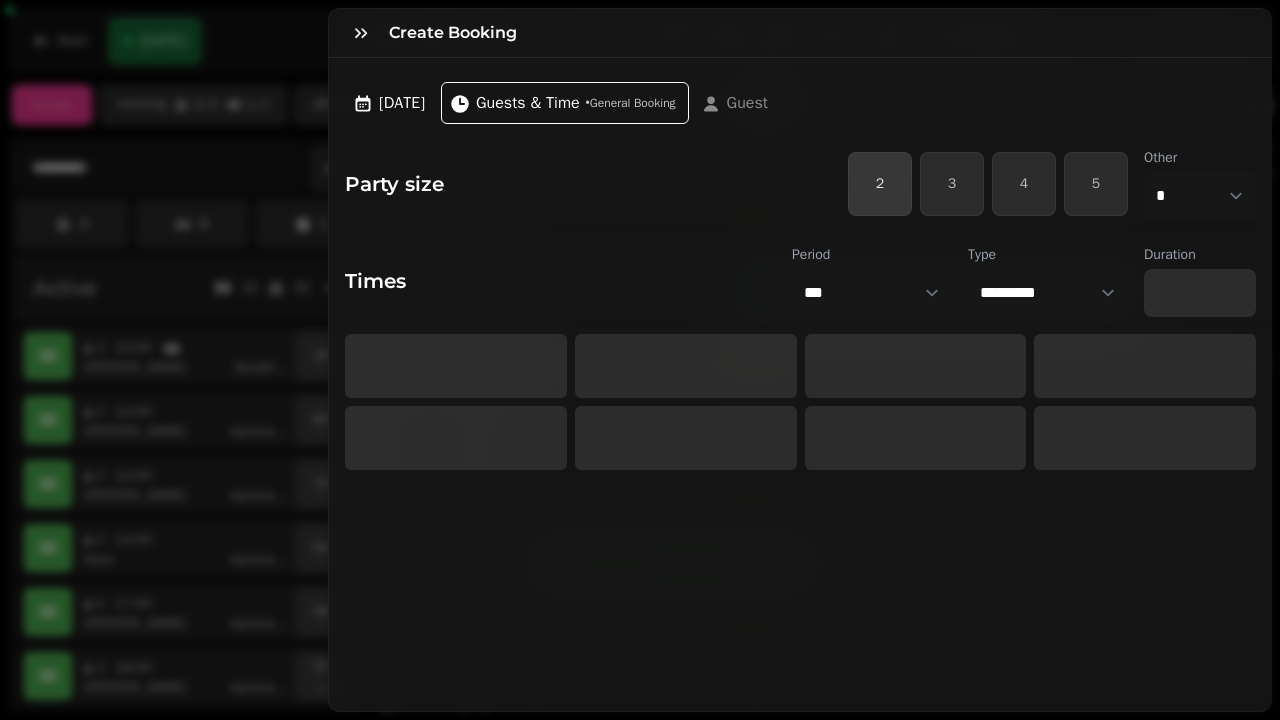 select on "****" 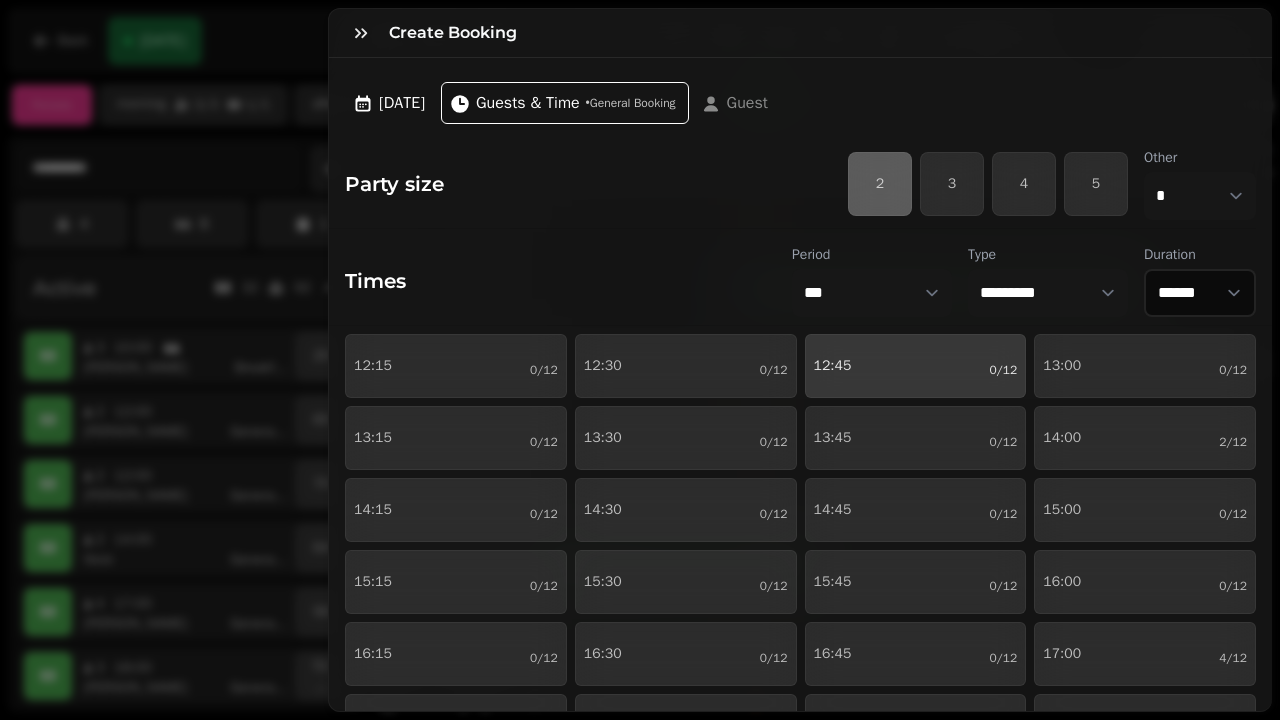 click on "12:45 0/12" at bounding box center [916, 366] 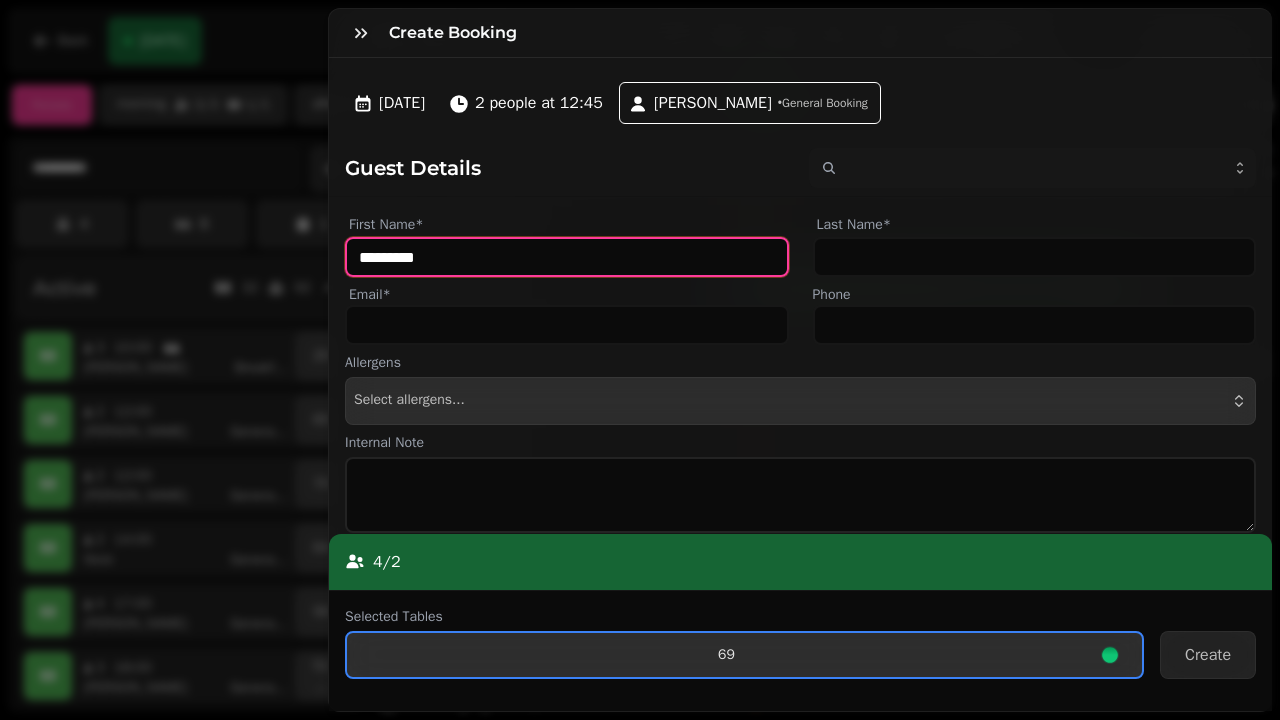 type on "********" 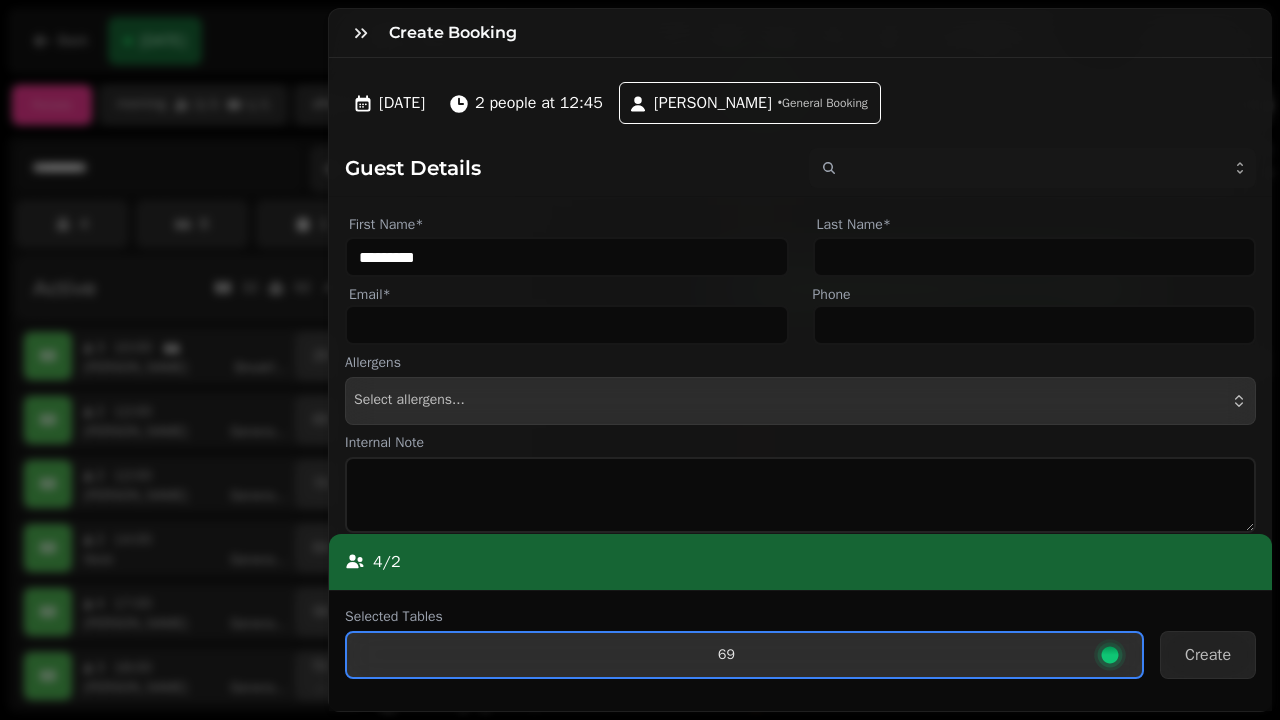 click on "69" at bounding box center (726, 655) 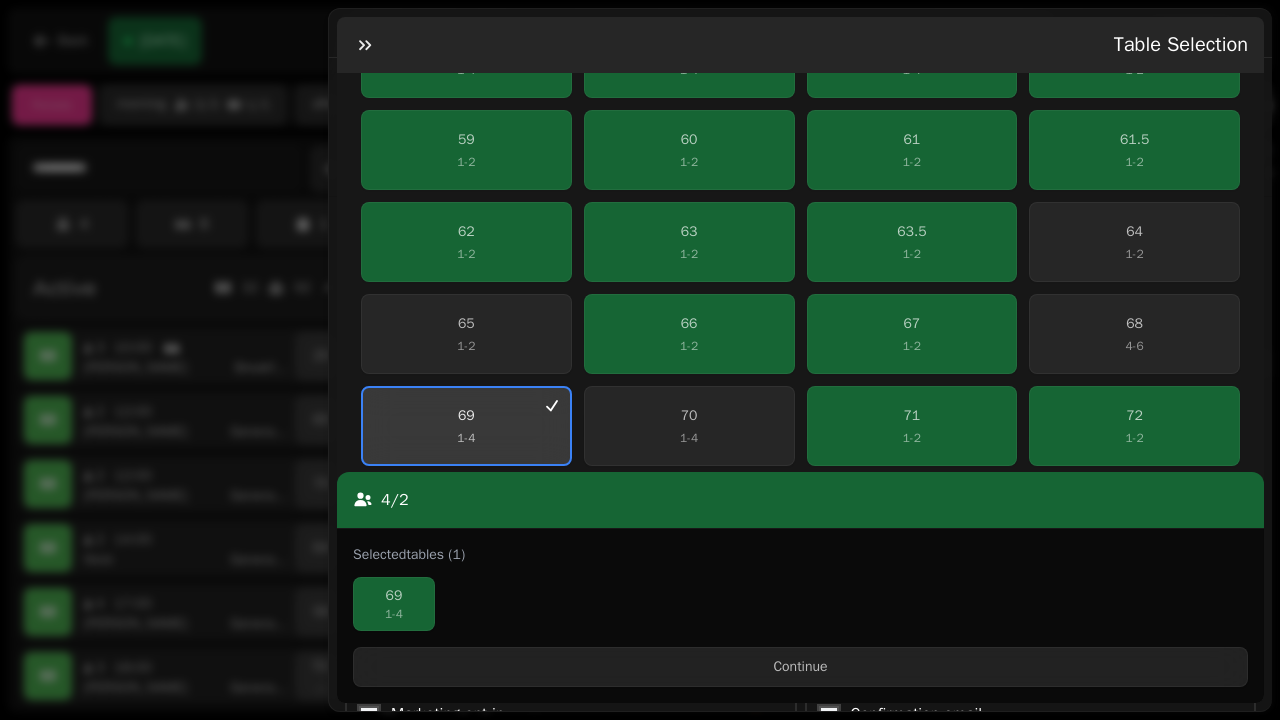 click on "69 1  -  4" at bounding box center (466, 426) 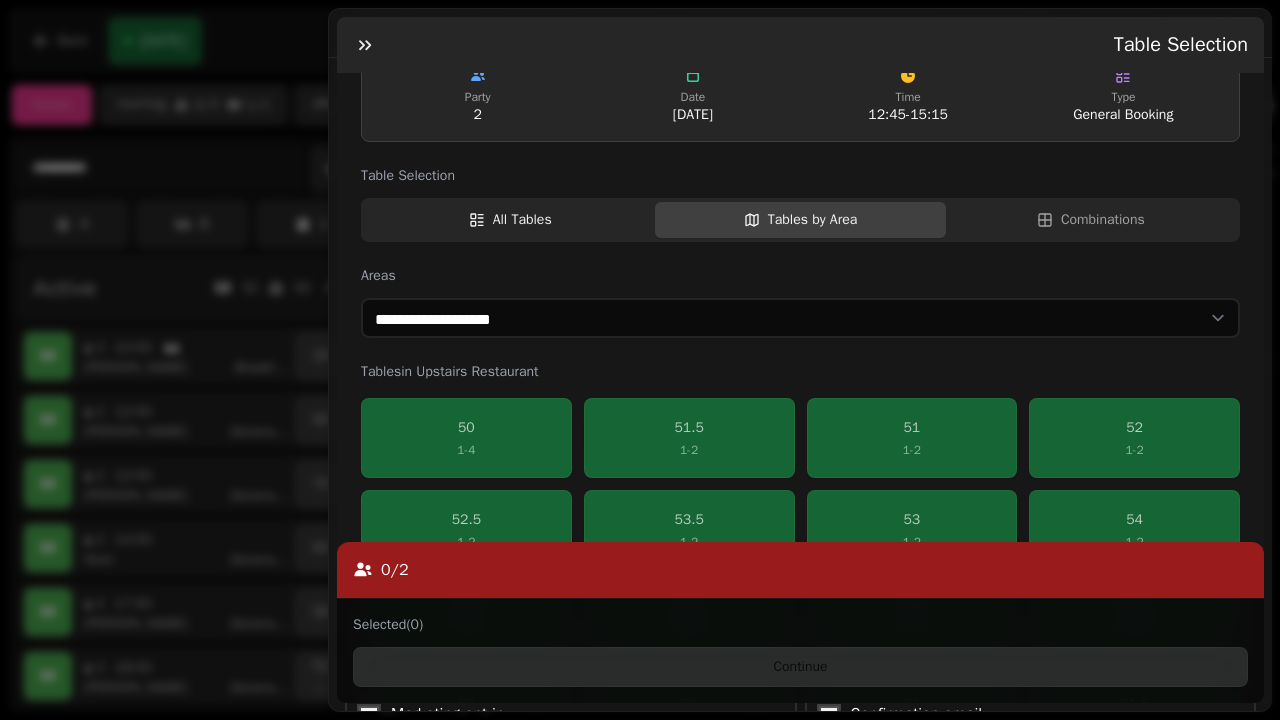 click on "All Tables" at bounding box center [522, 220] 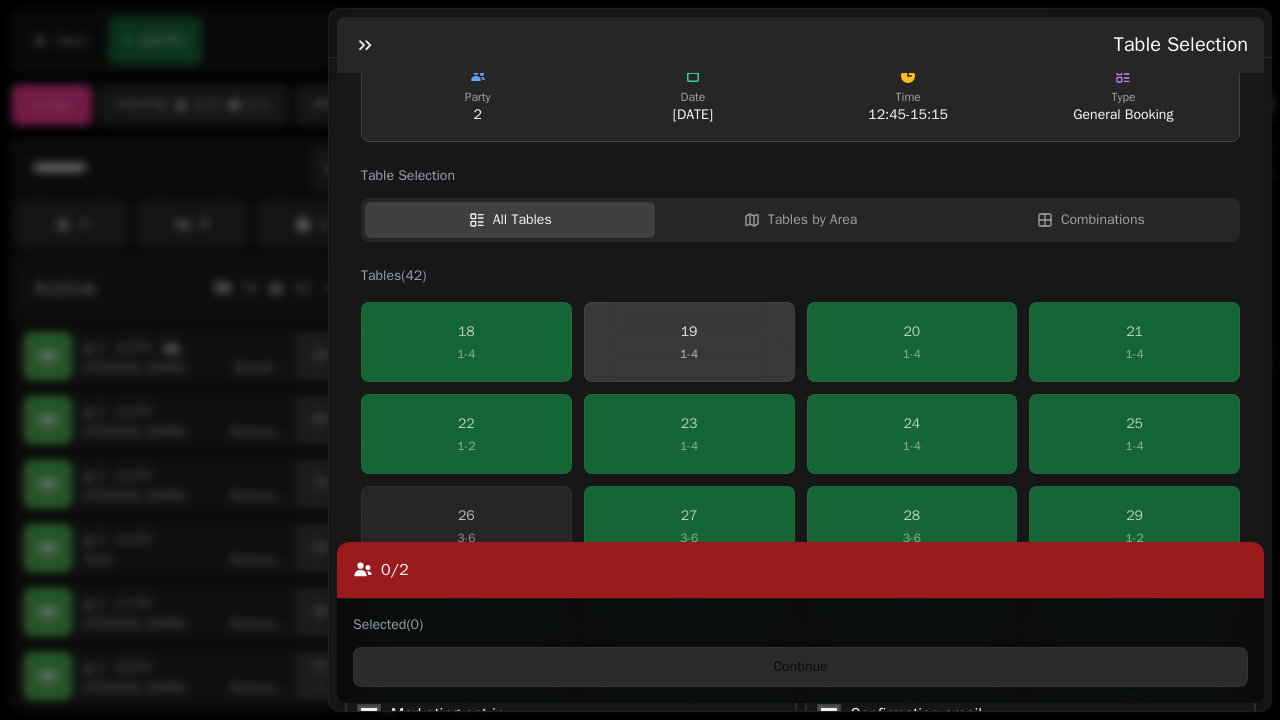 click on "19" at bounding box center (689, 332) 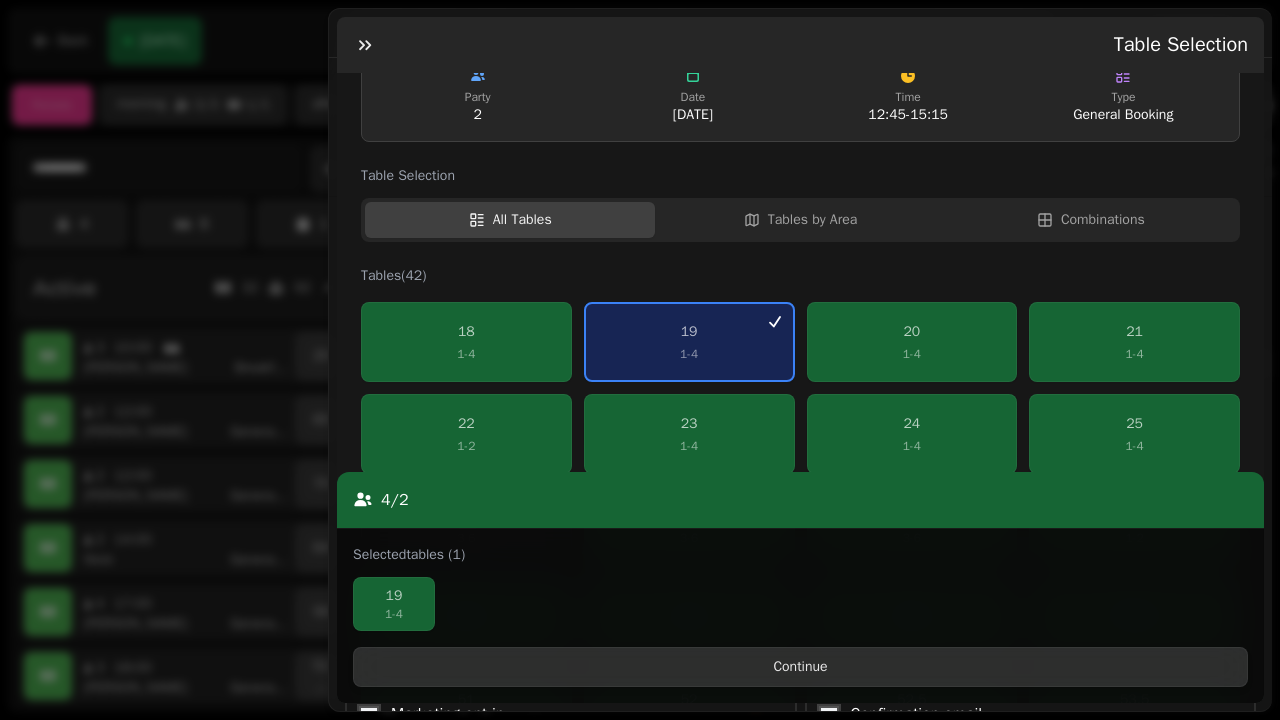 click on "Continue" at bounding box center [800, 667] 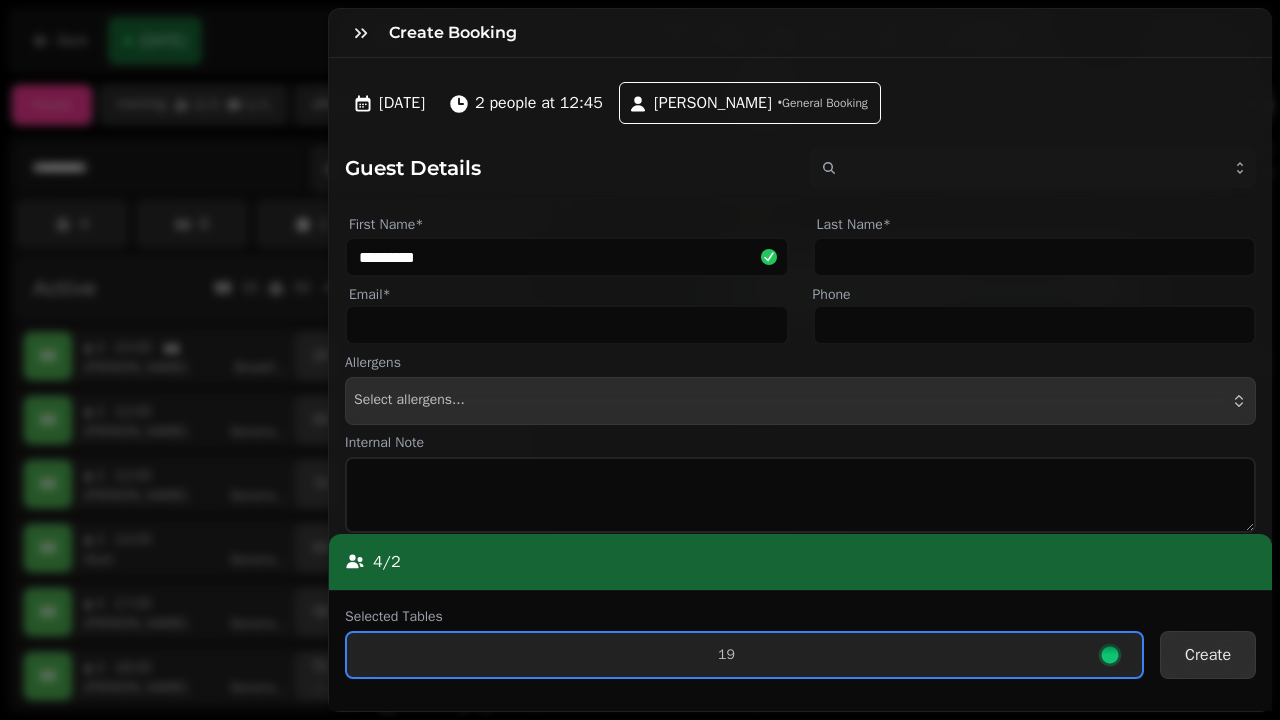 click on "Create" at bounding box center (1208, 655) 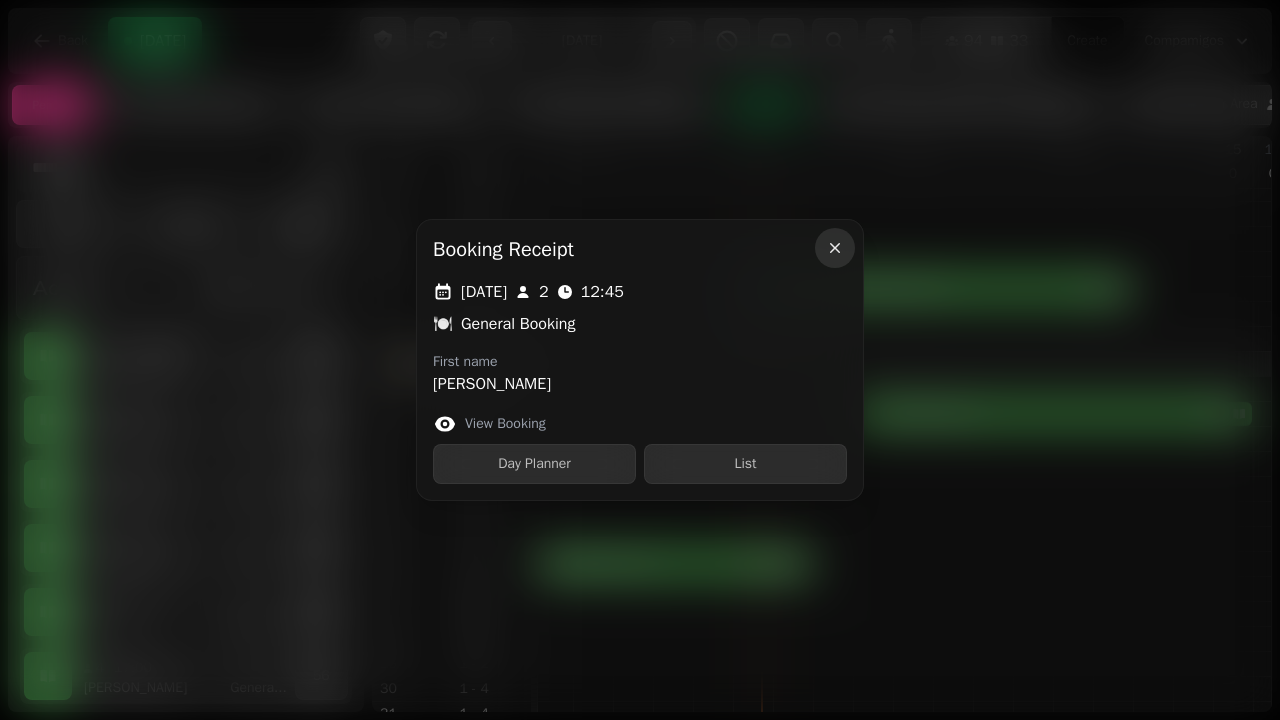 click at bounding box center (835, 248) 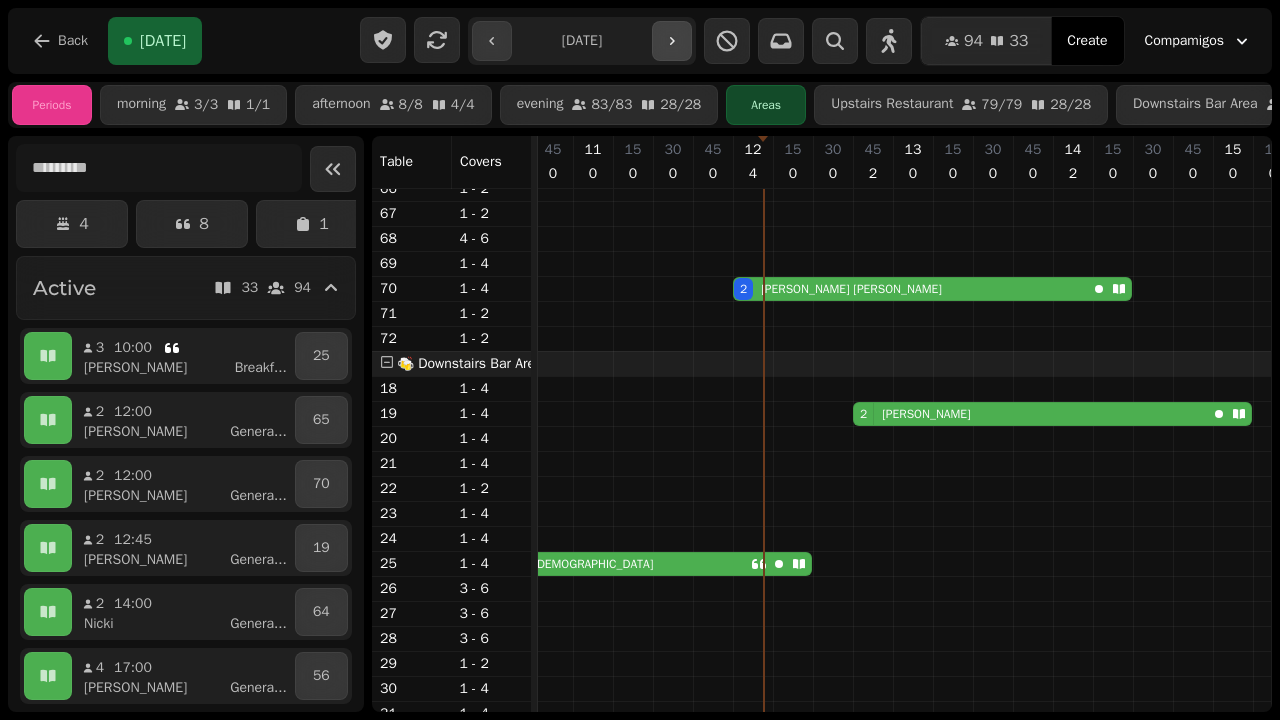 click 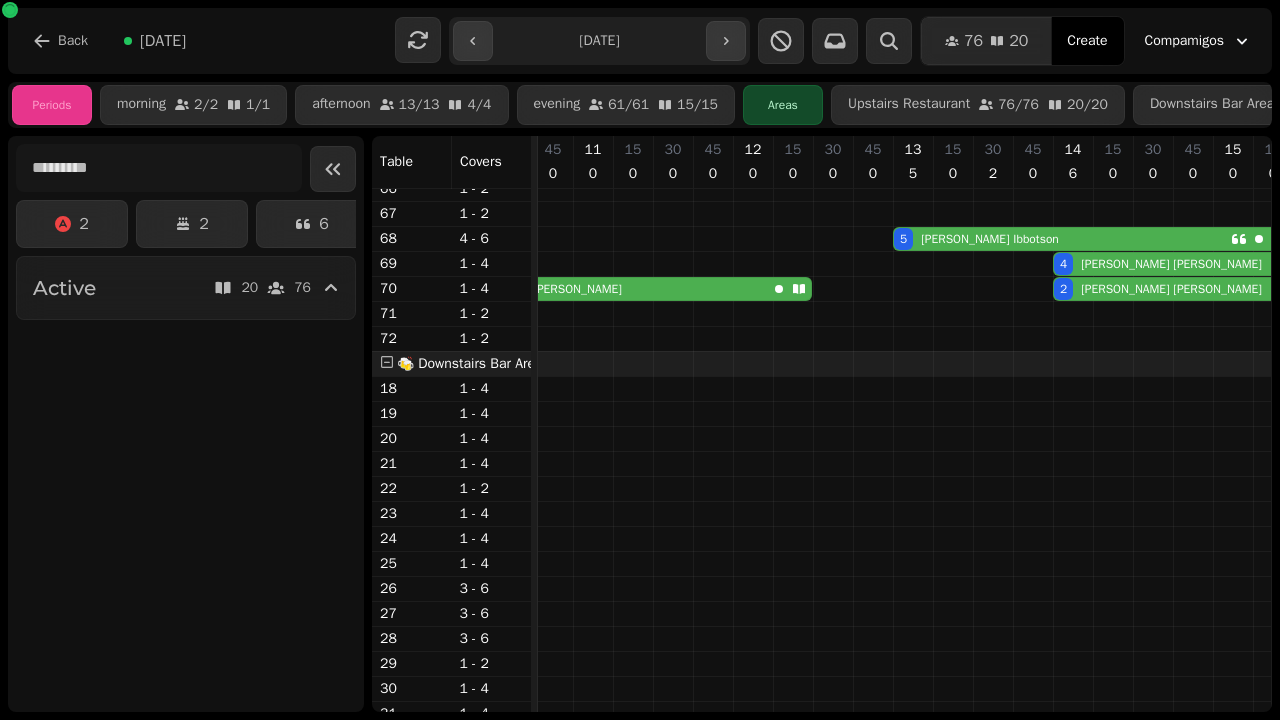 scroll, scrollTop: 0, scrollLeft: 343, axis: horizontal 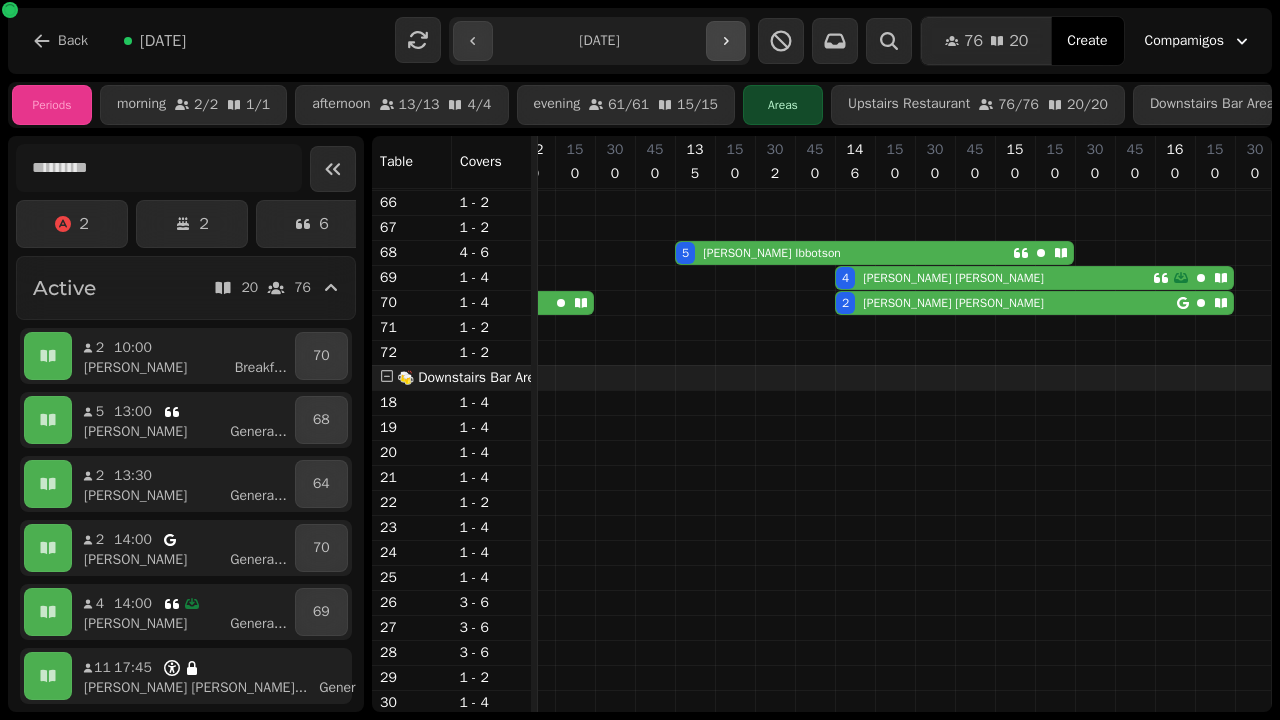 click 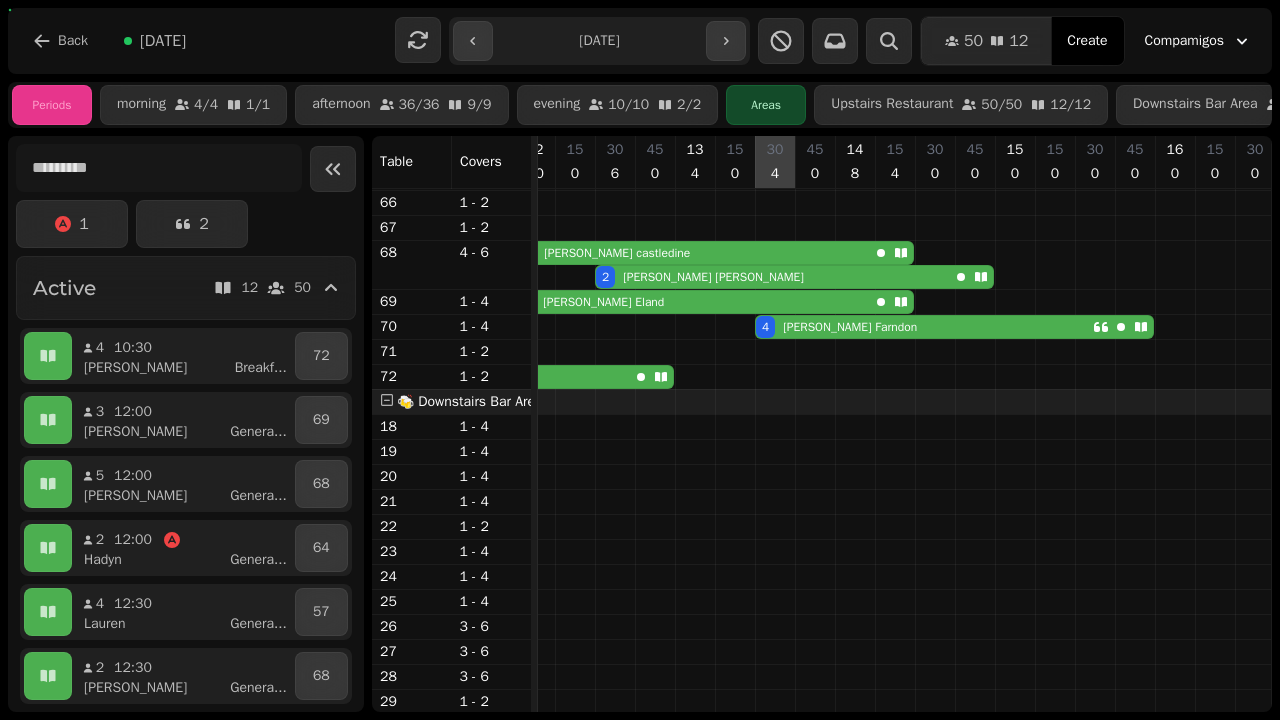 scroll, scrollTop: 464, scrollLeft: 343, axis: both 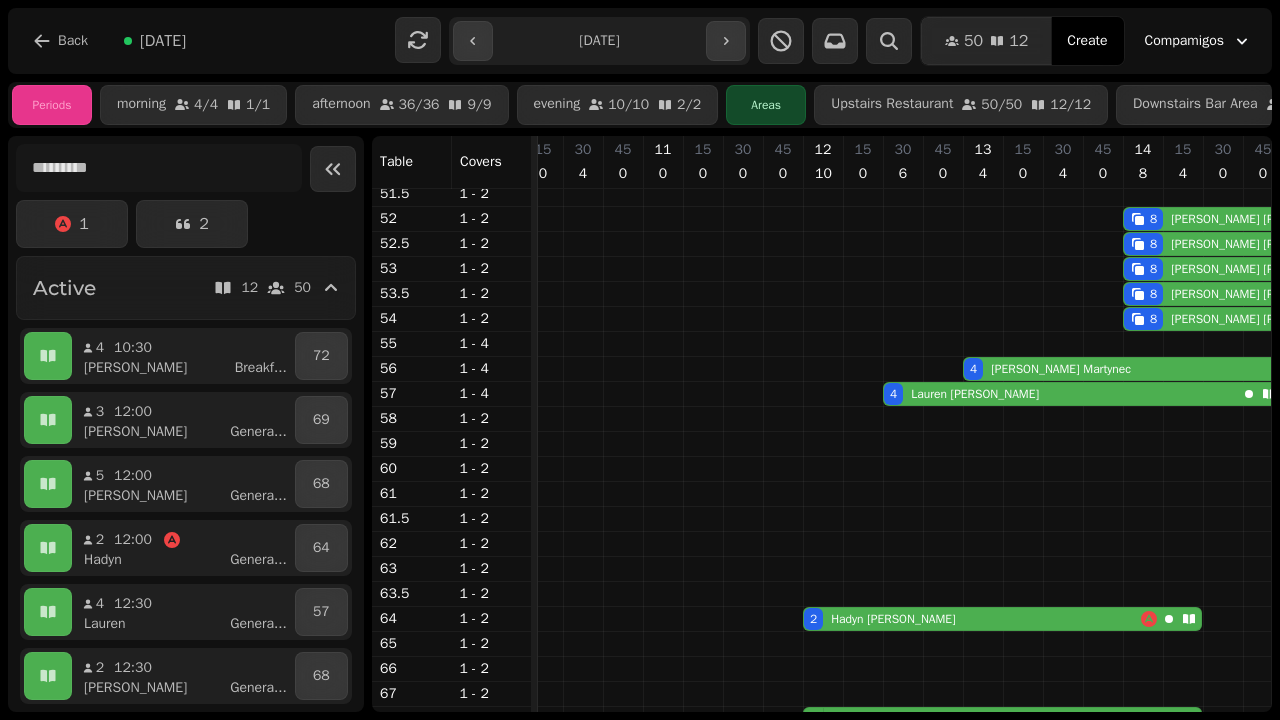 click on "Jake   Brady" at bounding box center [1261, 219] 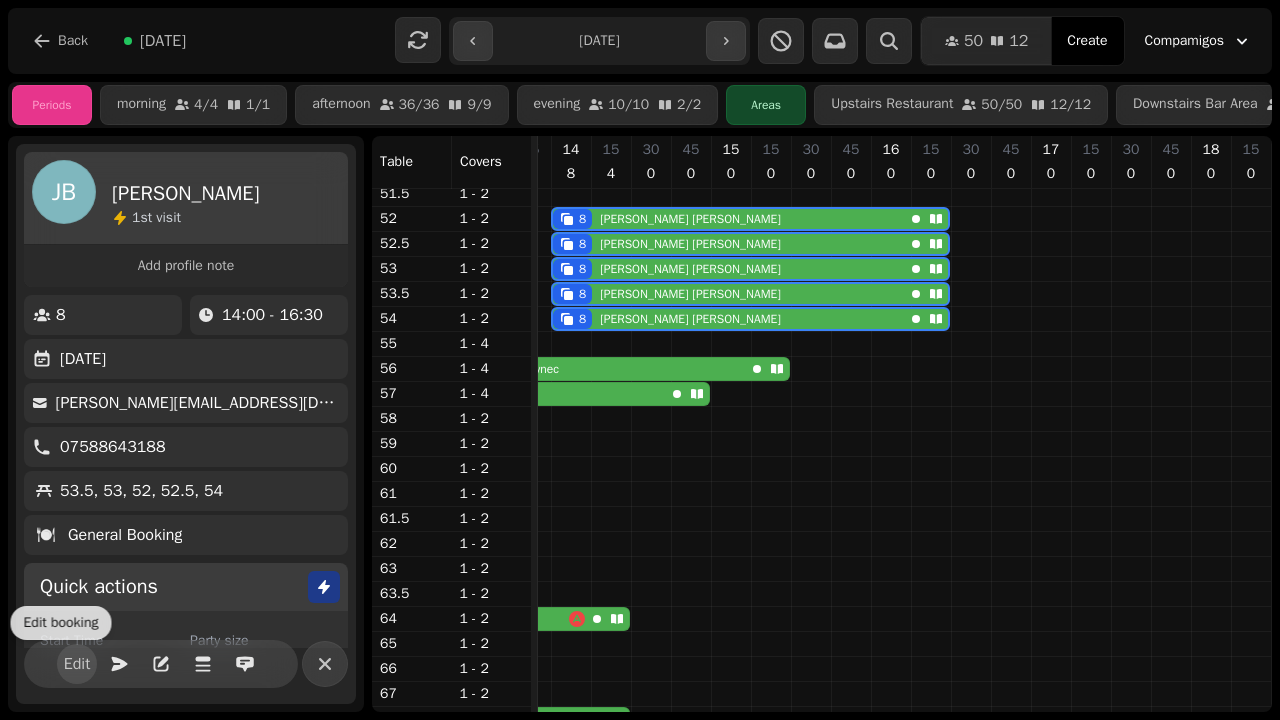 click on "Edit" at bounding box center [77, 664] 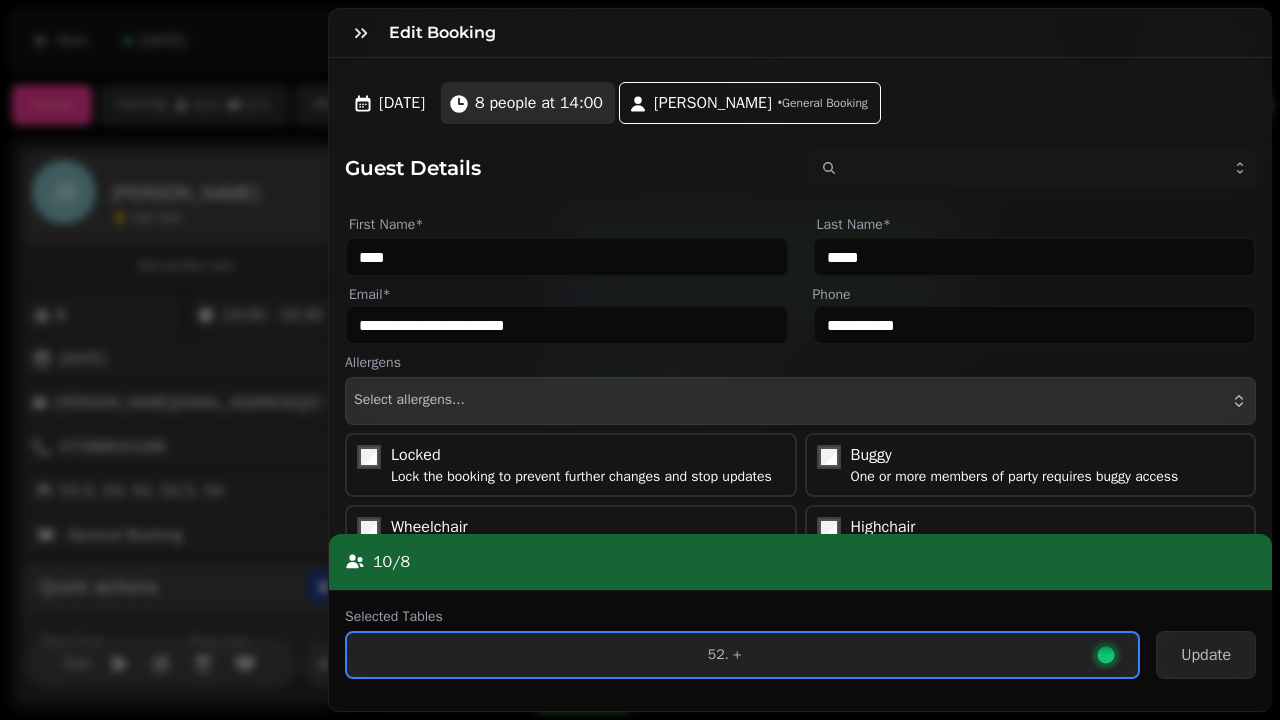 click on "8 people at 14:00" at bounding box center (539, 103) 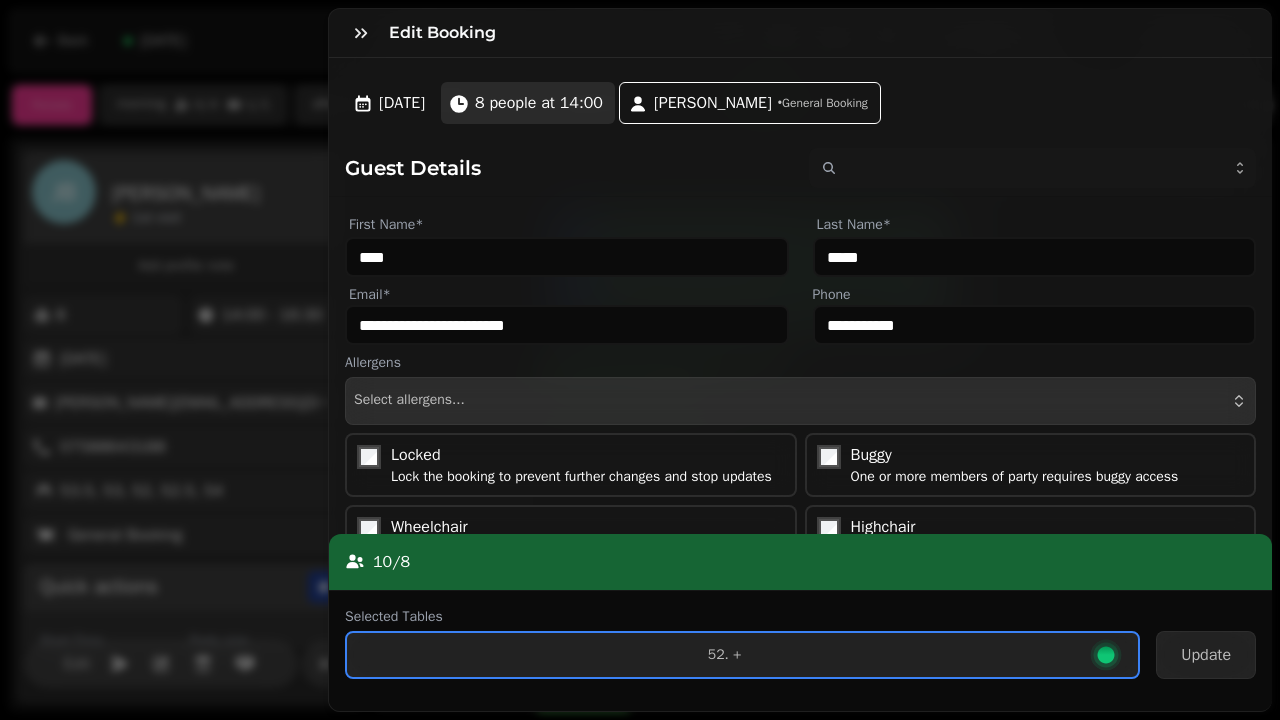 select on "*" 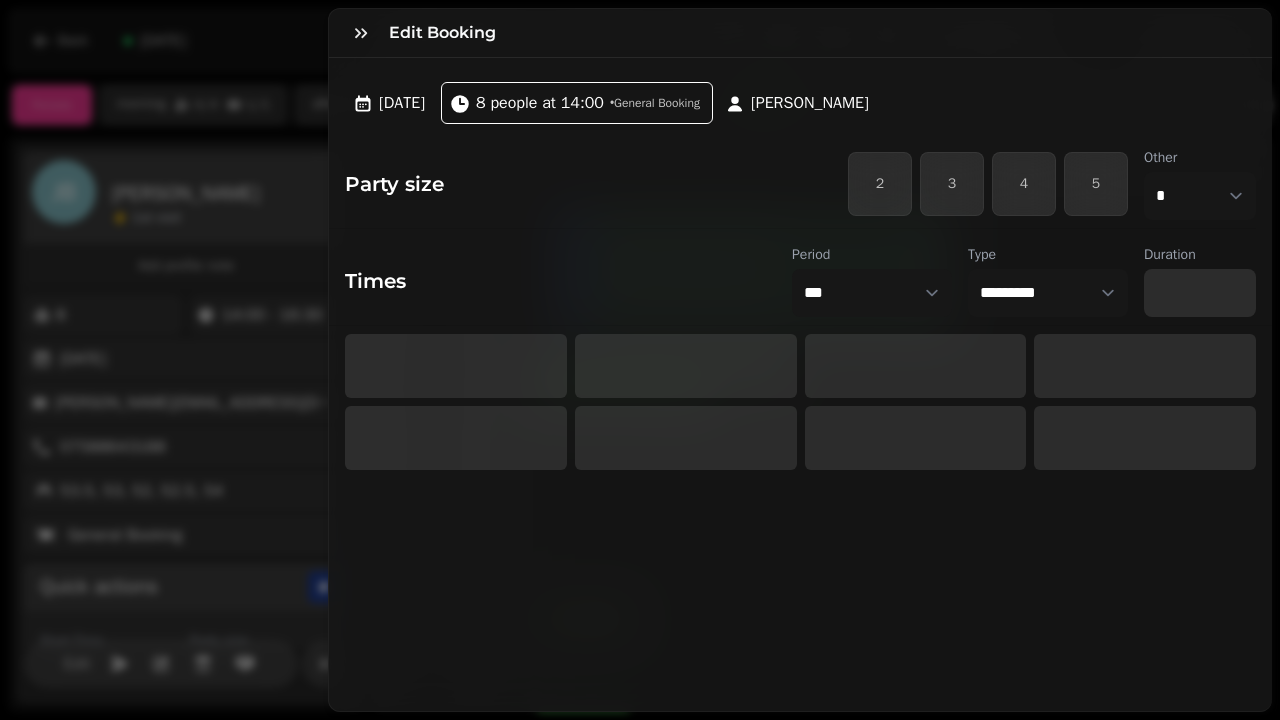 select on "****" 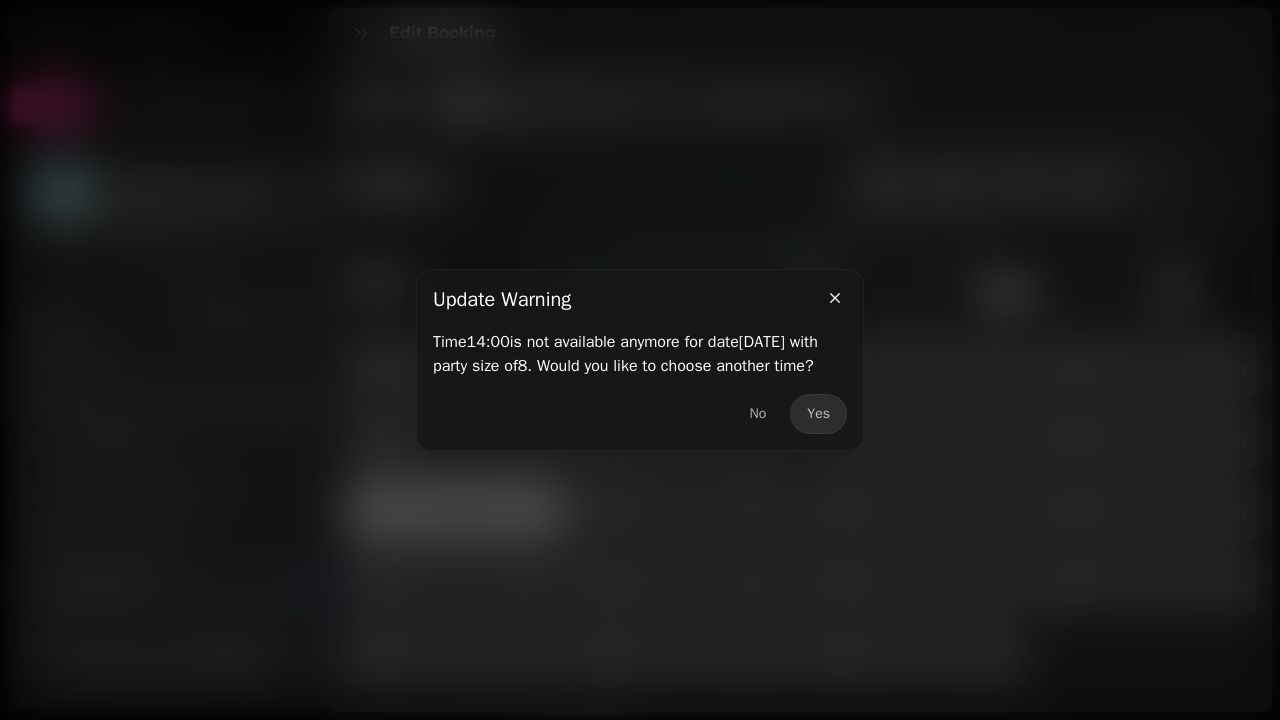 click at bounding box center (640, 360) 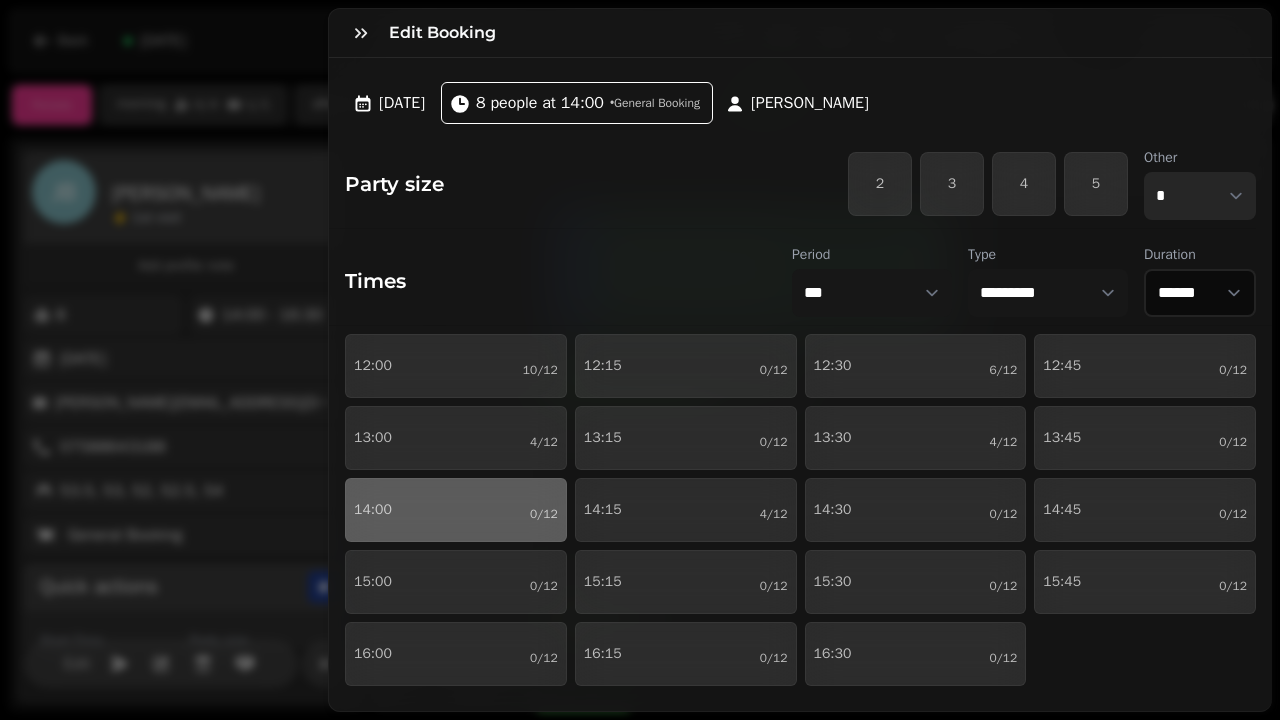 select on "*" 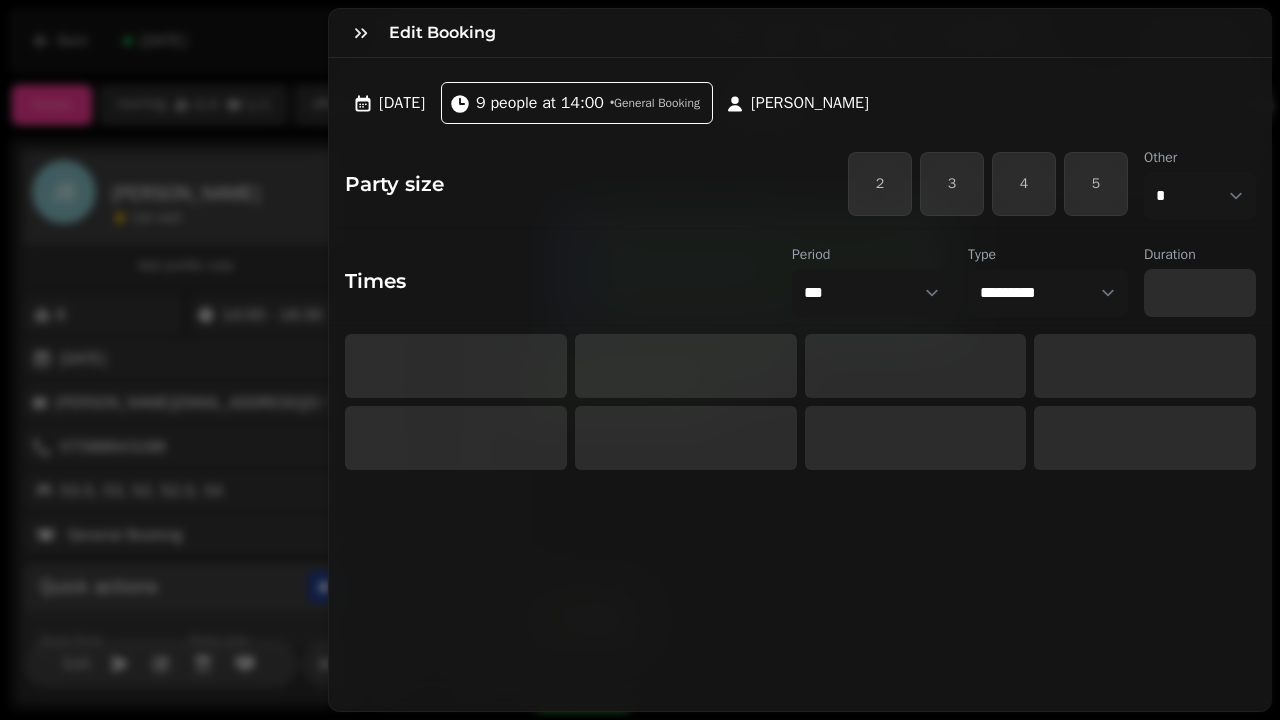 select on "****" 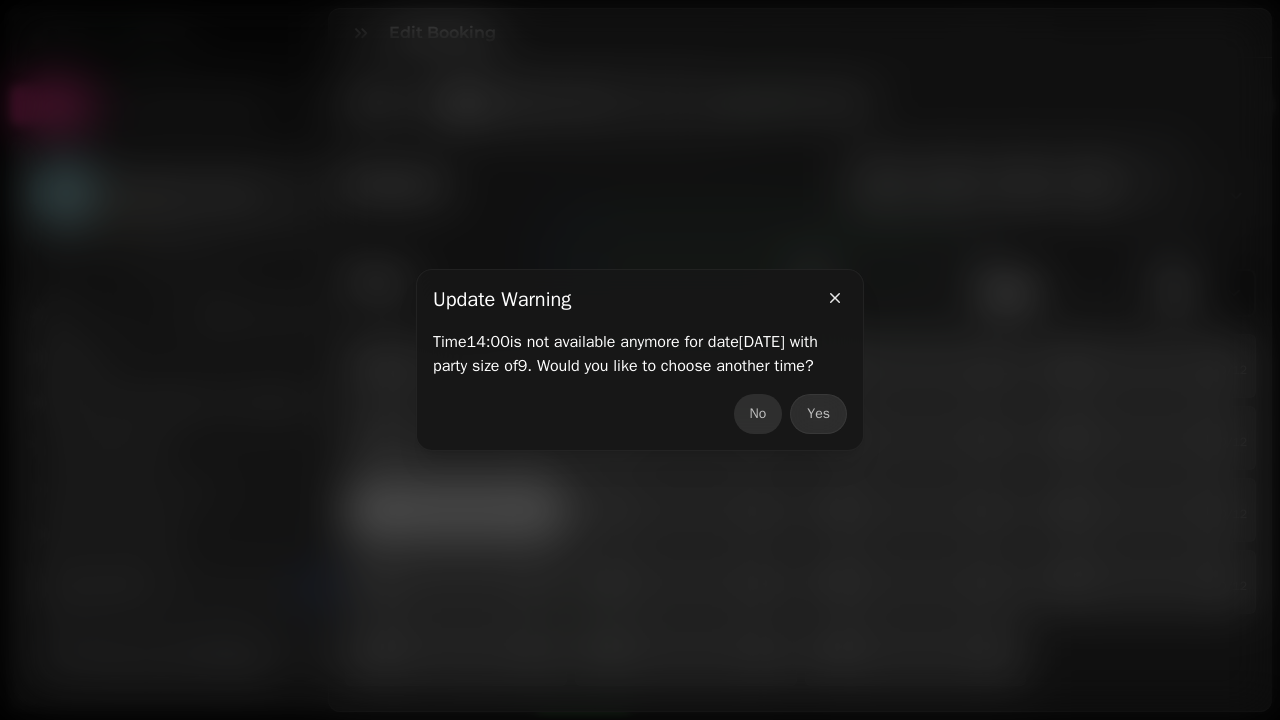 click on "No" at bounding box center [758, 414] 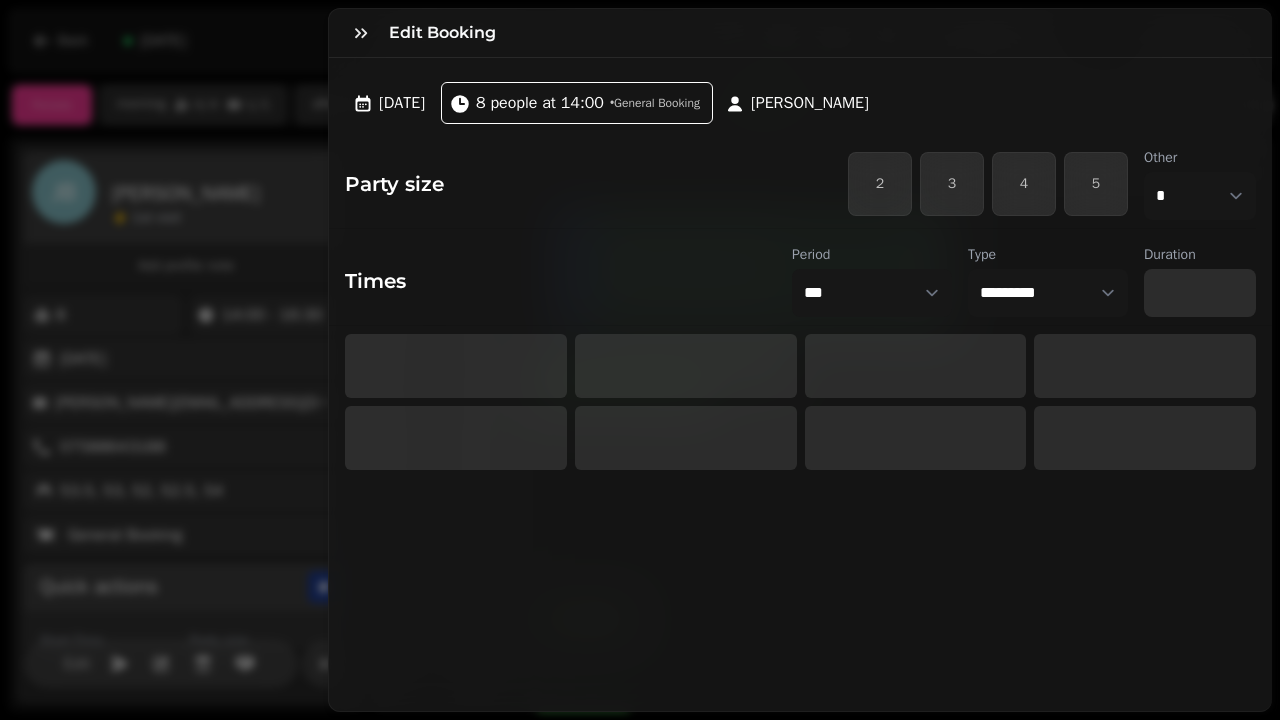 select on "****" 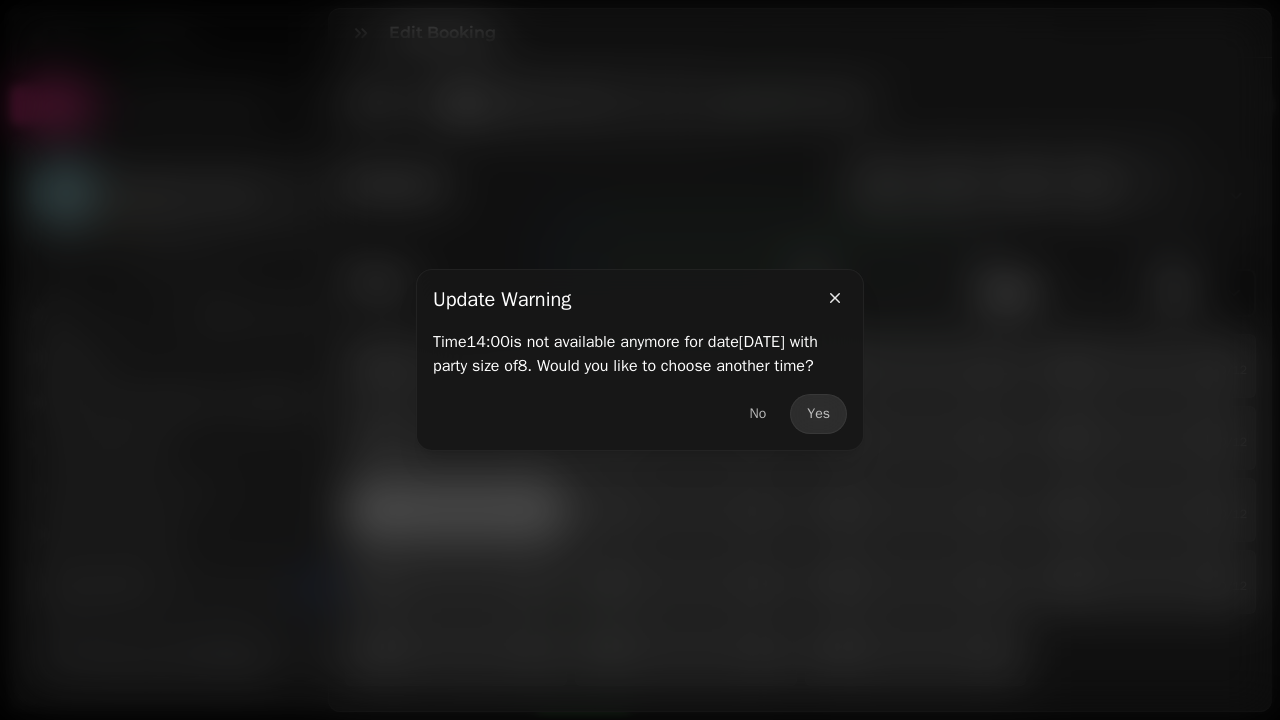 click at bounding box center (640, 360) 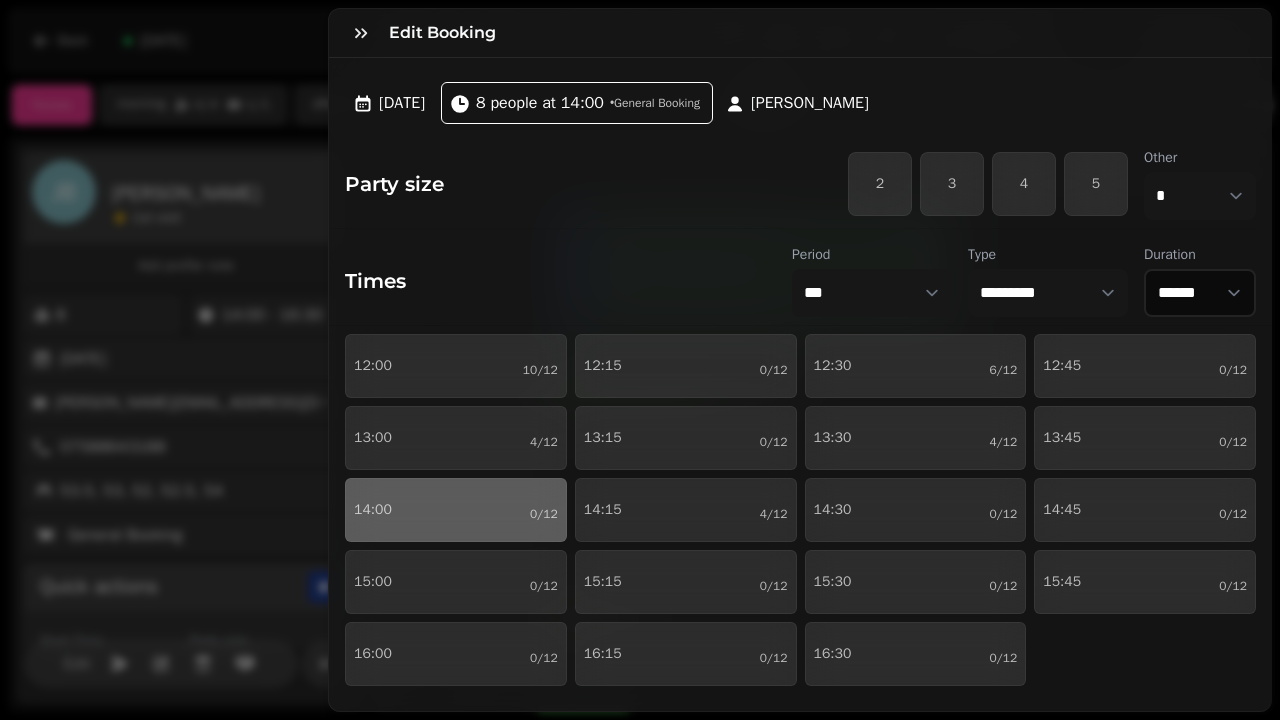 click on "14:00 0/12" at bounding box center [456, 510] 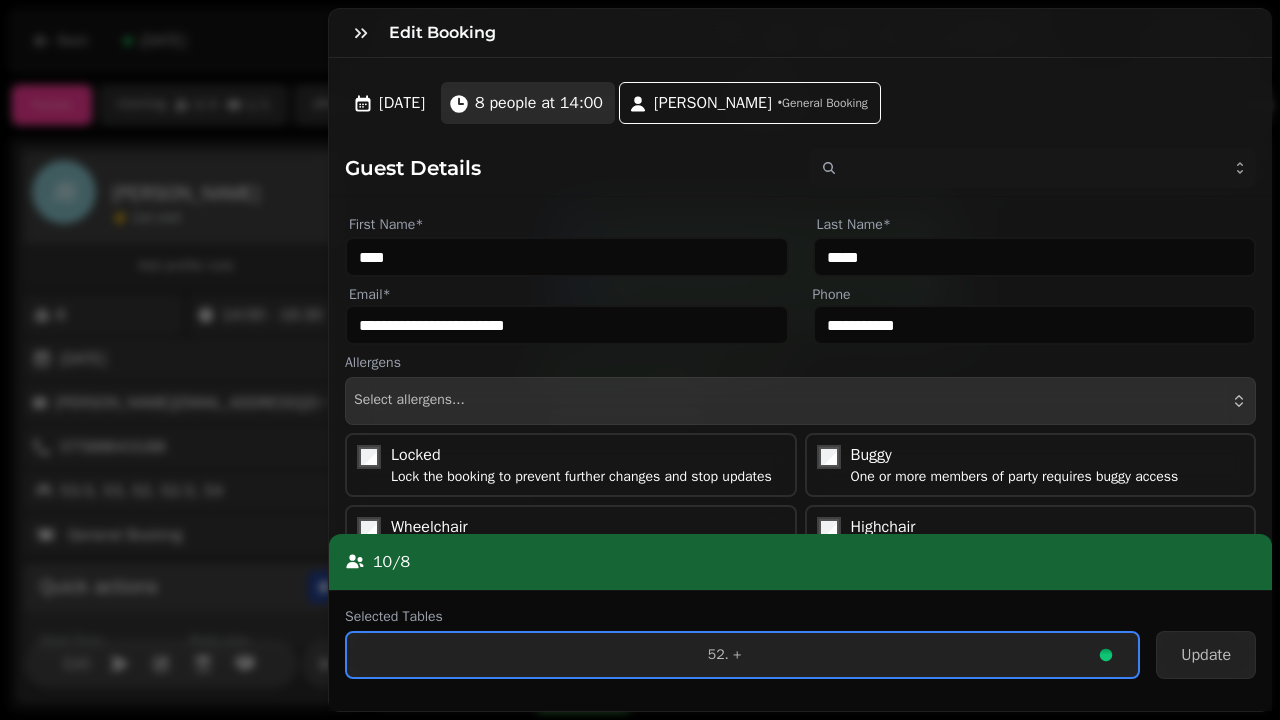 click on "8 people at 14:00" at bounding box center [539, 103] 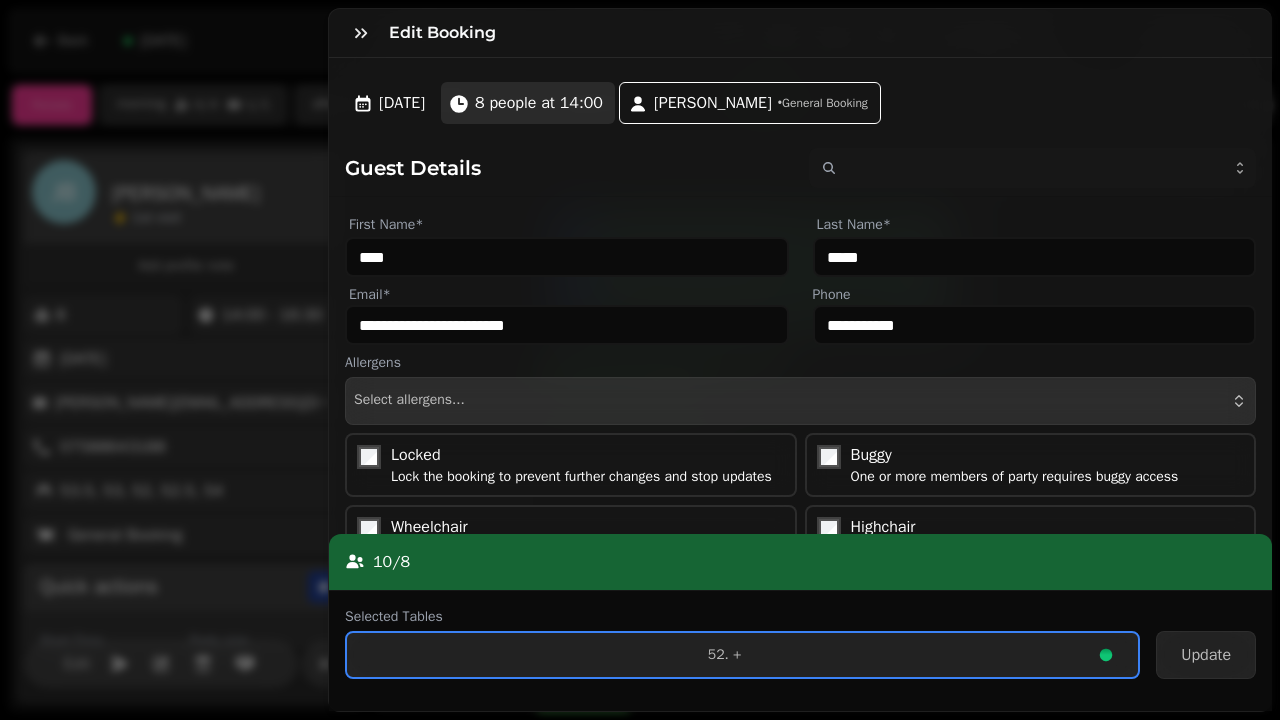 select on "*" 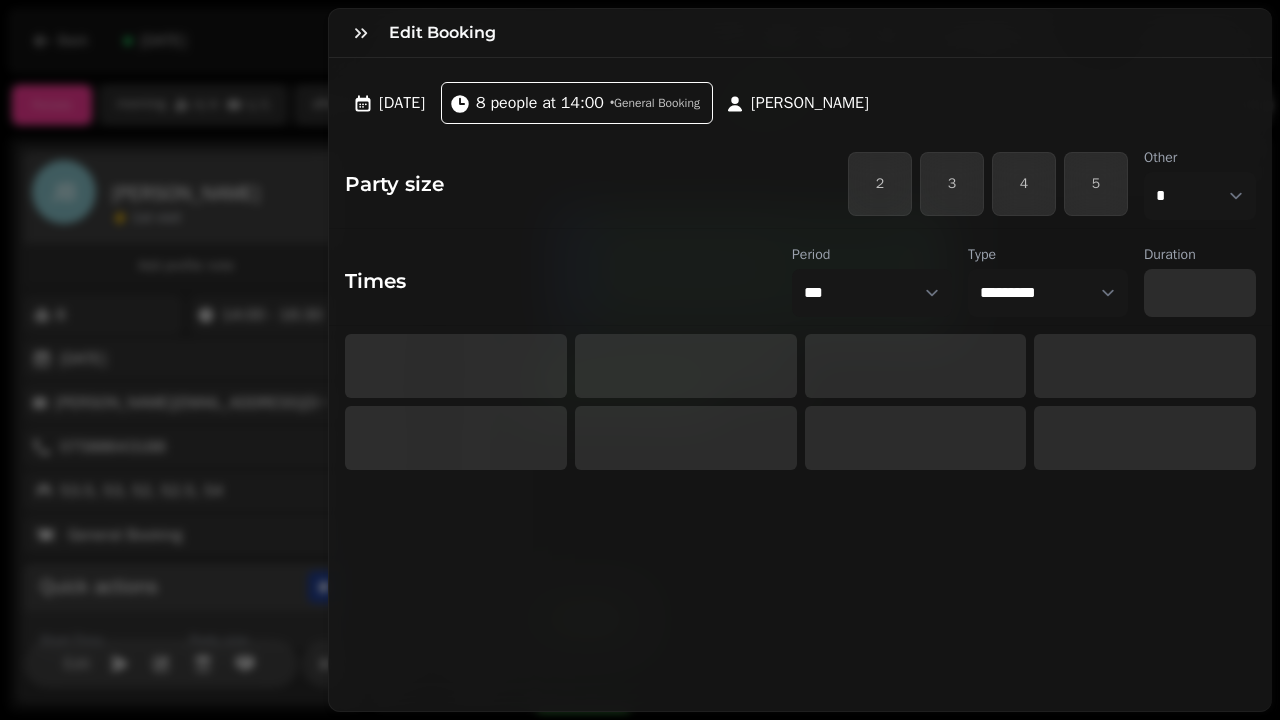 select on "****" 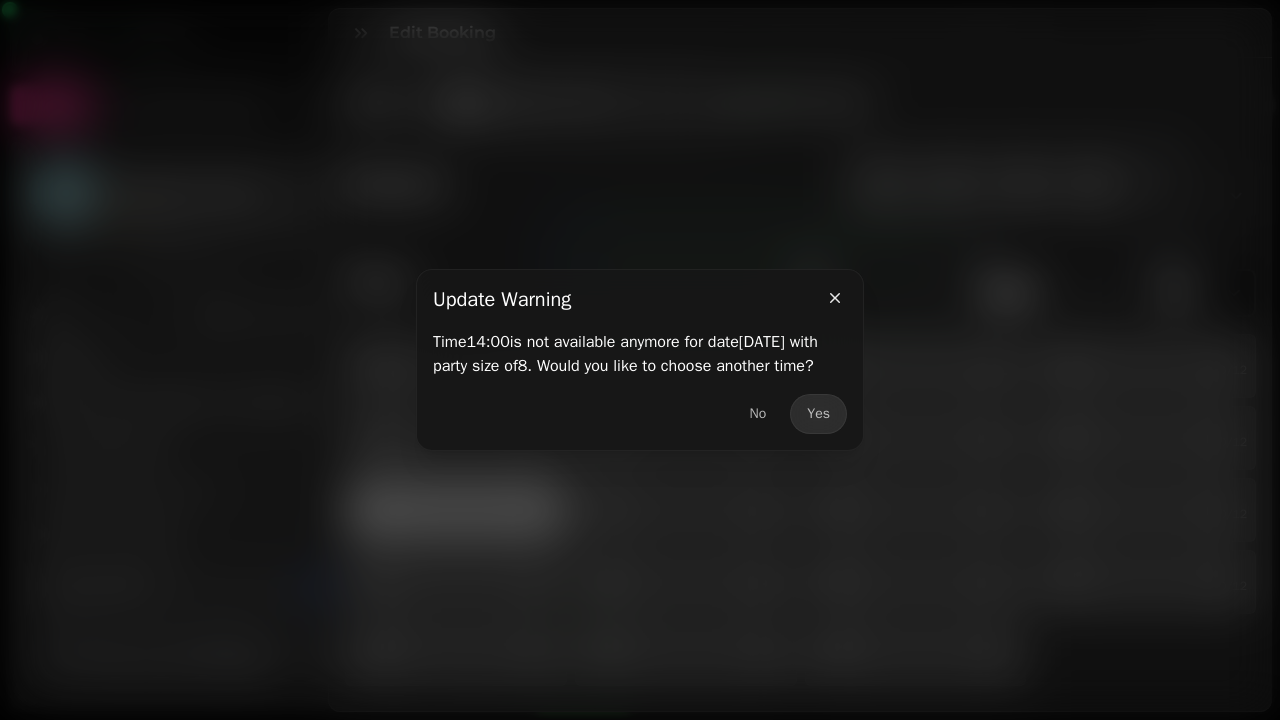 click at bounding box center [640, 360] 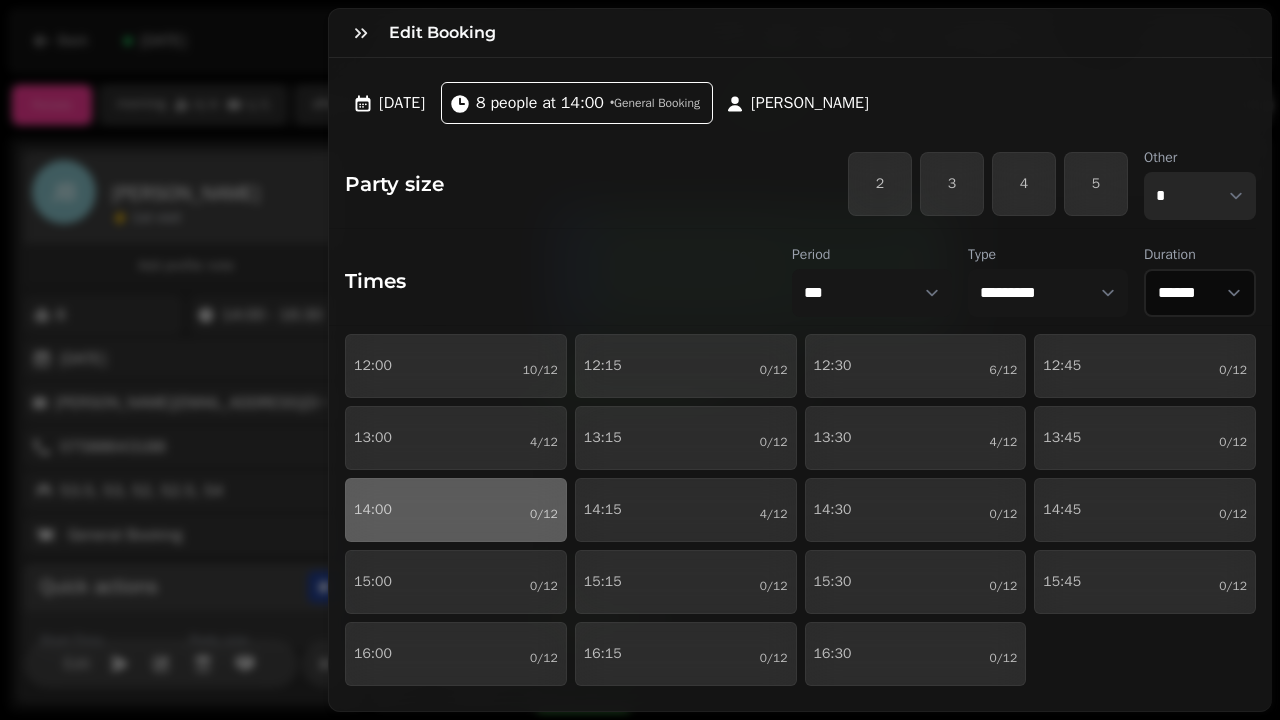 select on "*" 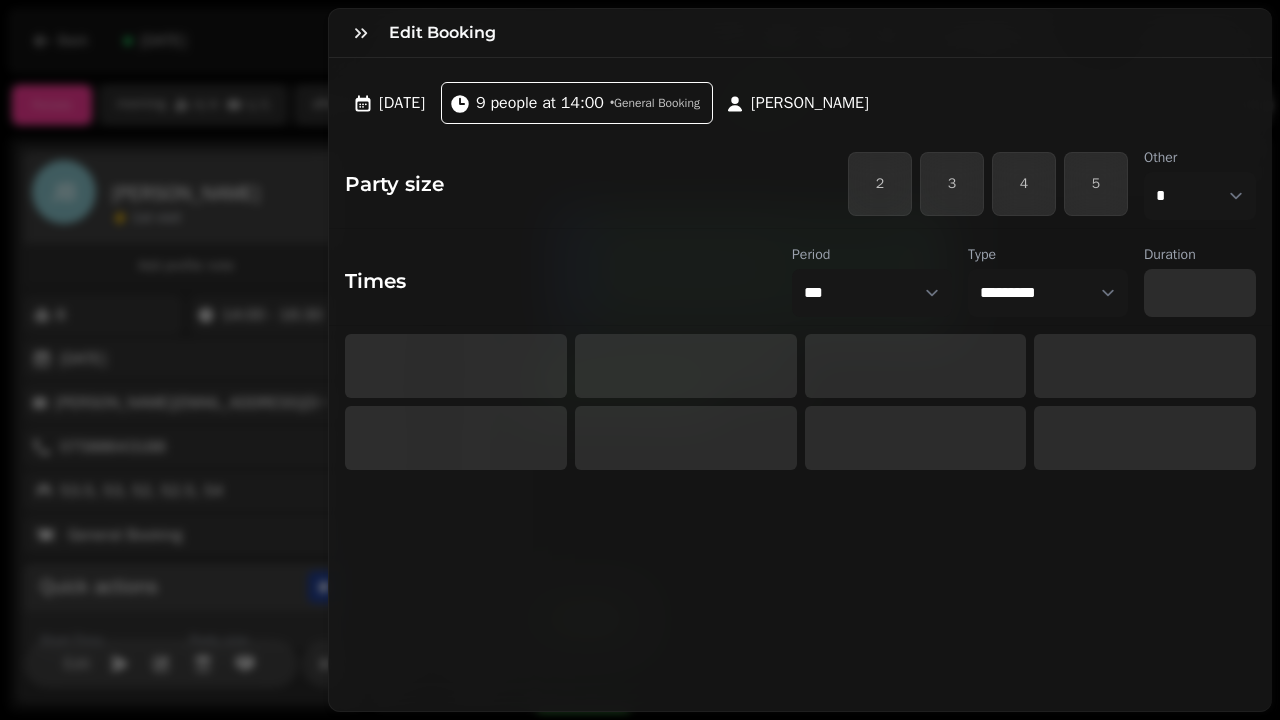 select on "****" 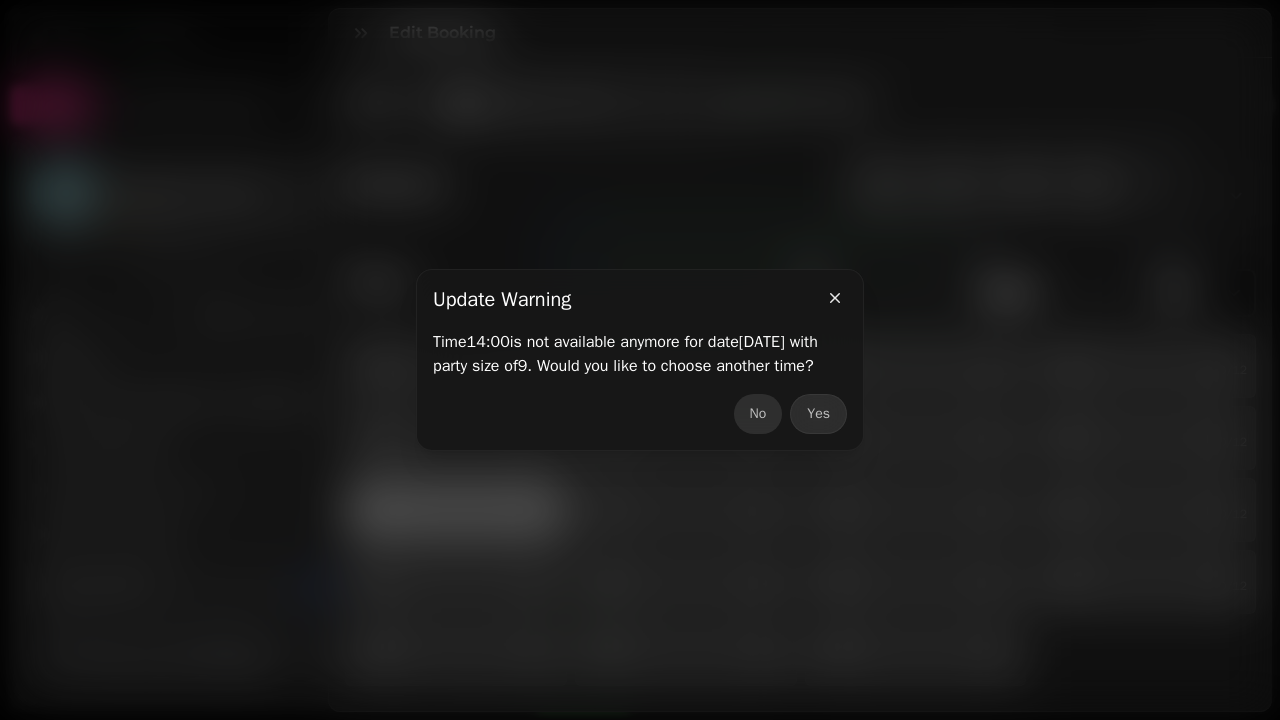 click on "No" at bounding box center [758, 414] 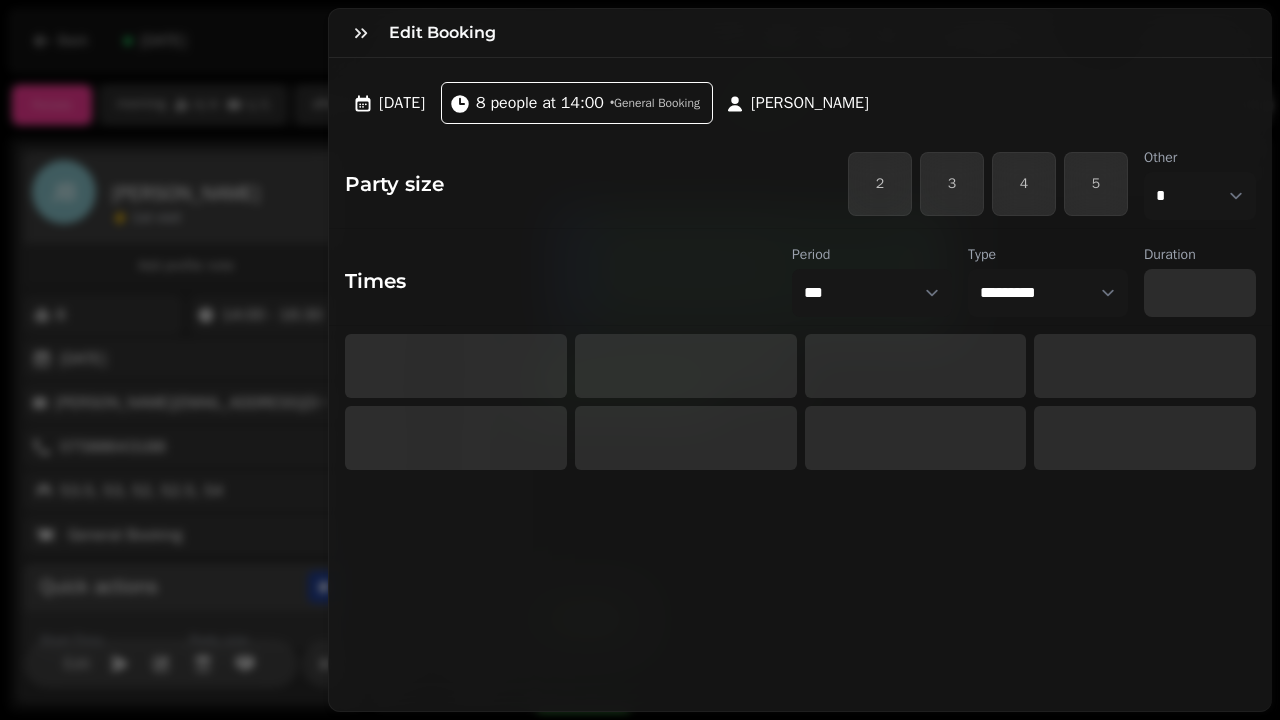 select on "****" 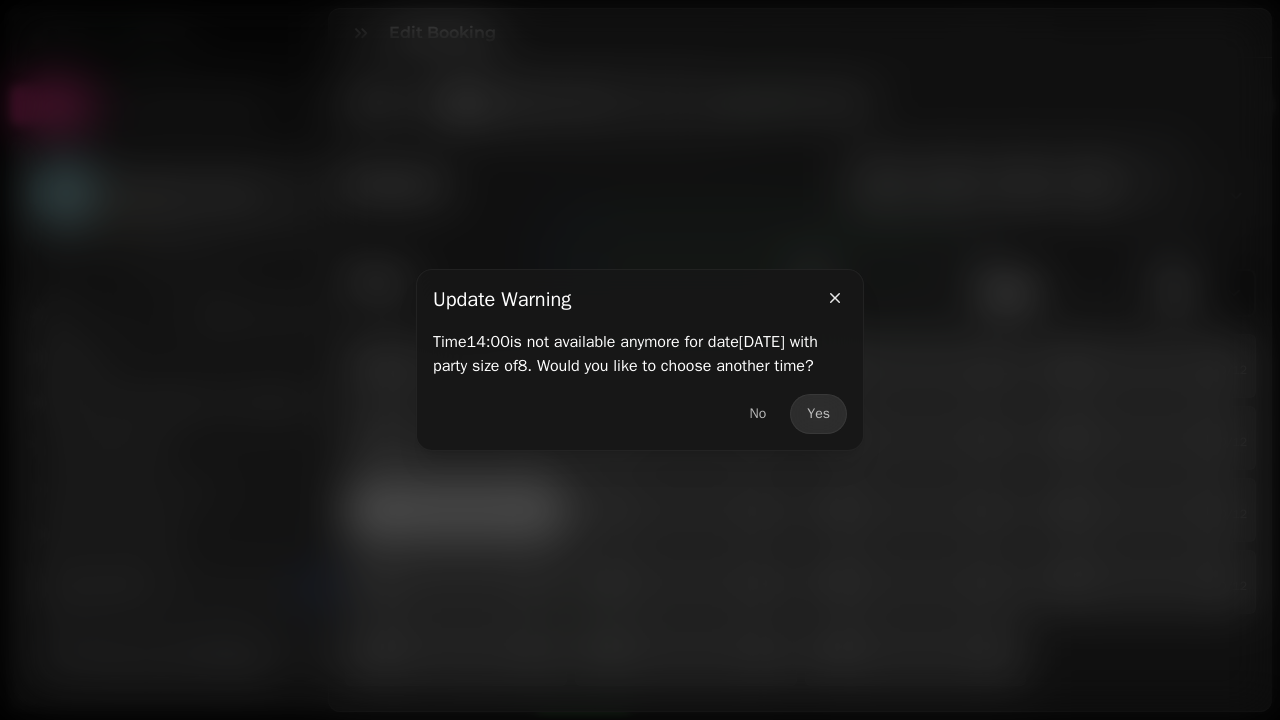 click at bounding box center [640, 360] 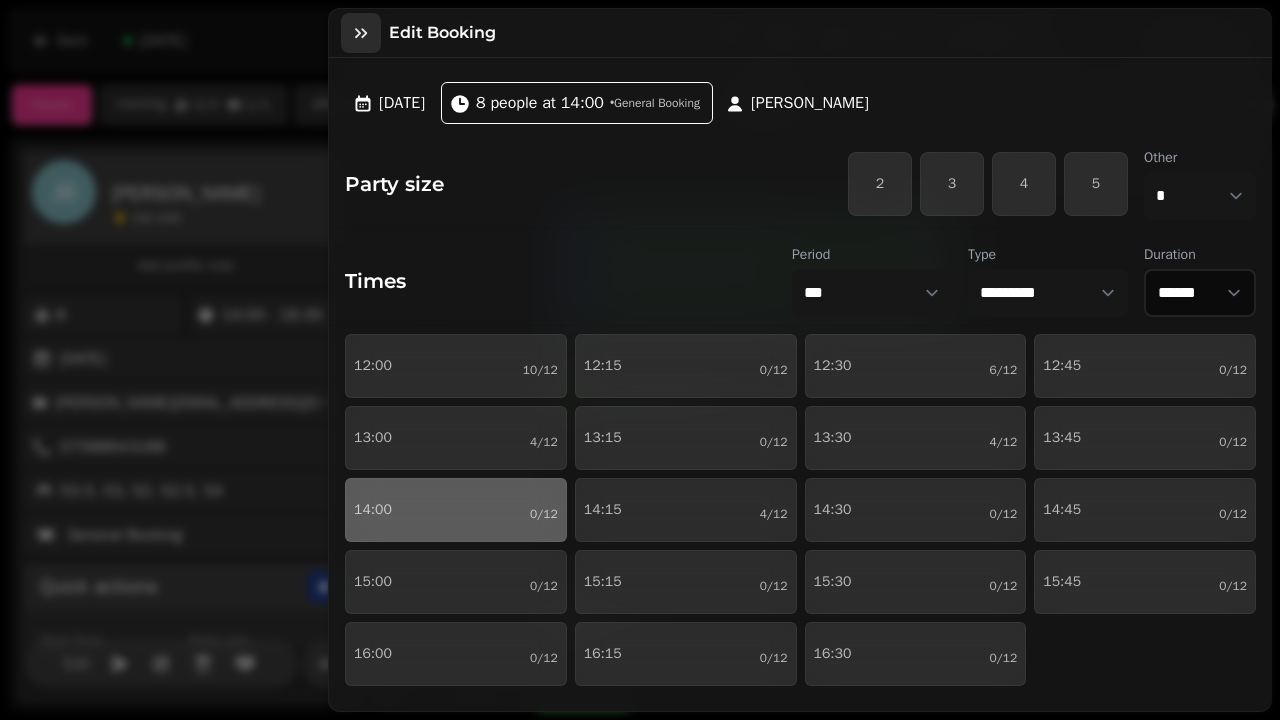 click 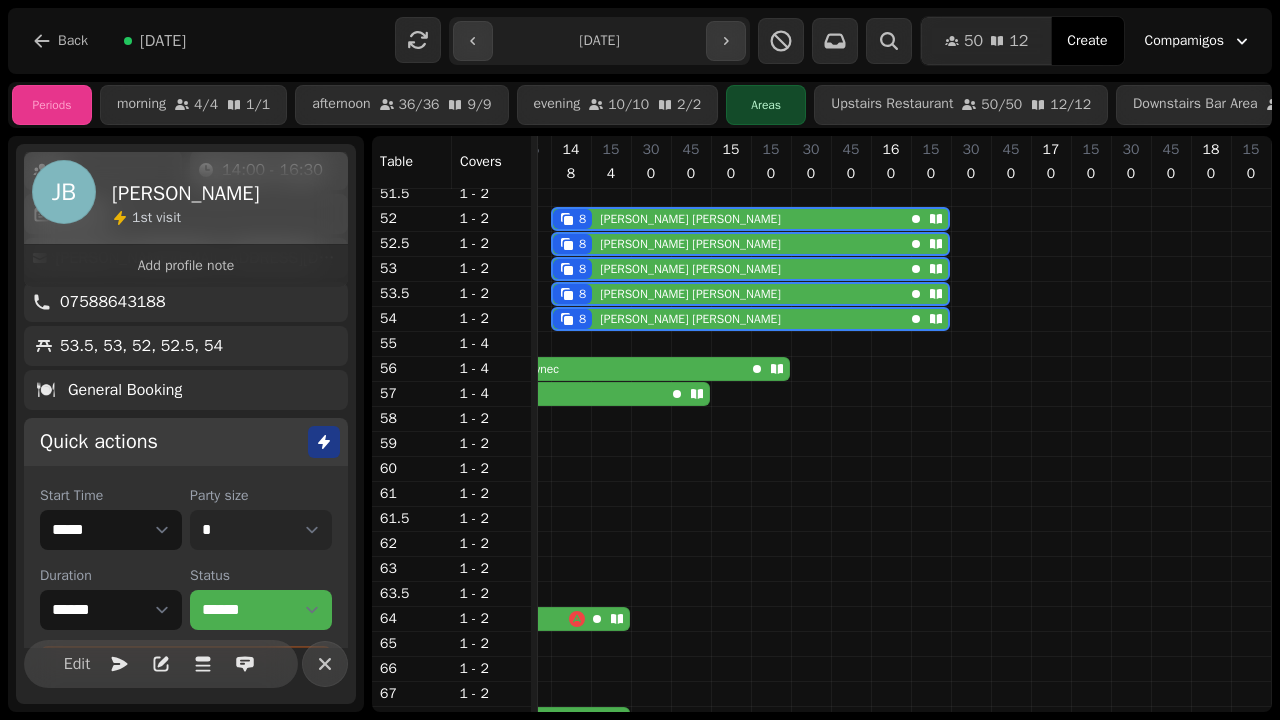 select on "*" 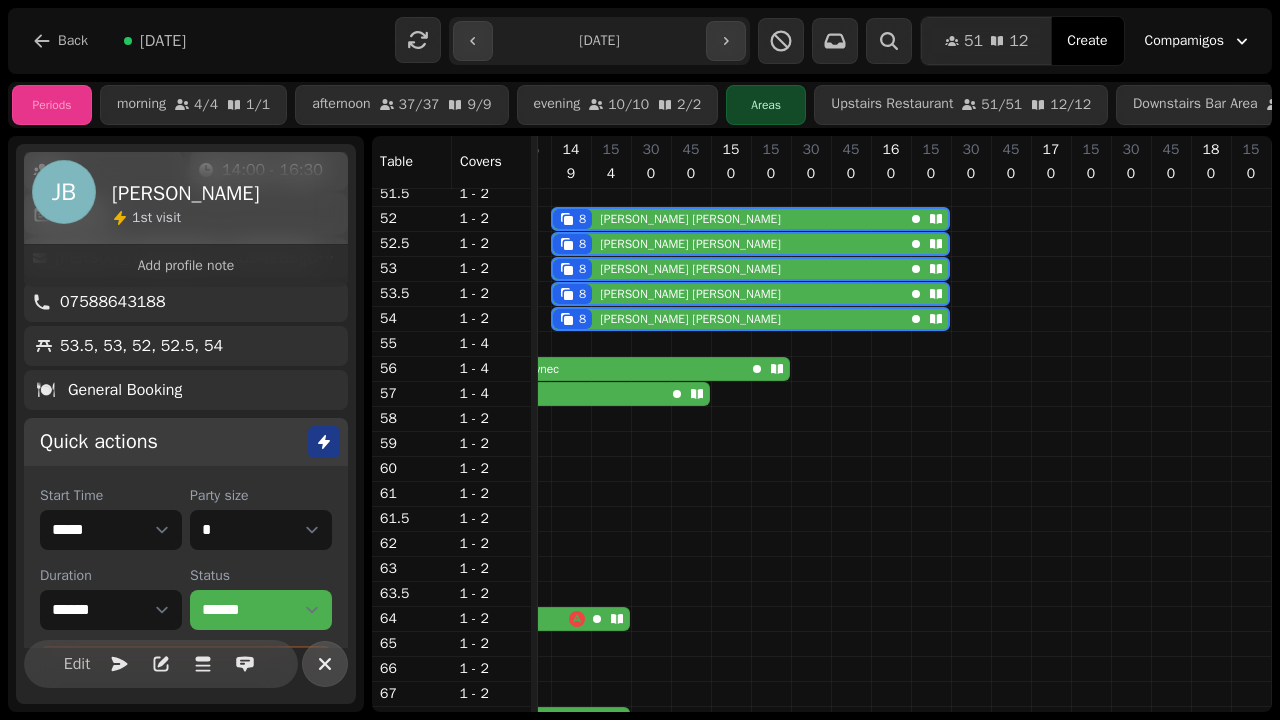 click 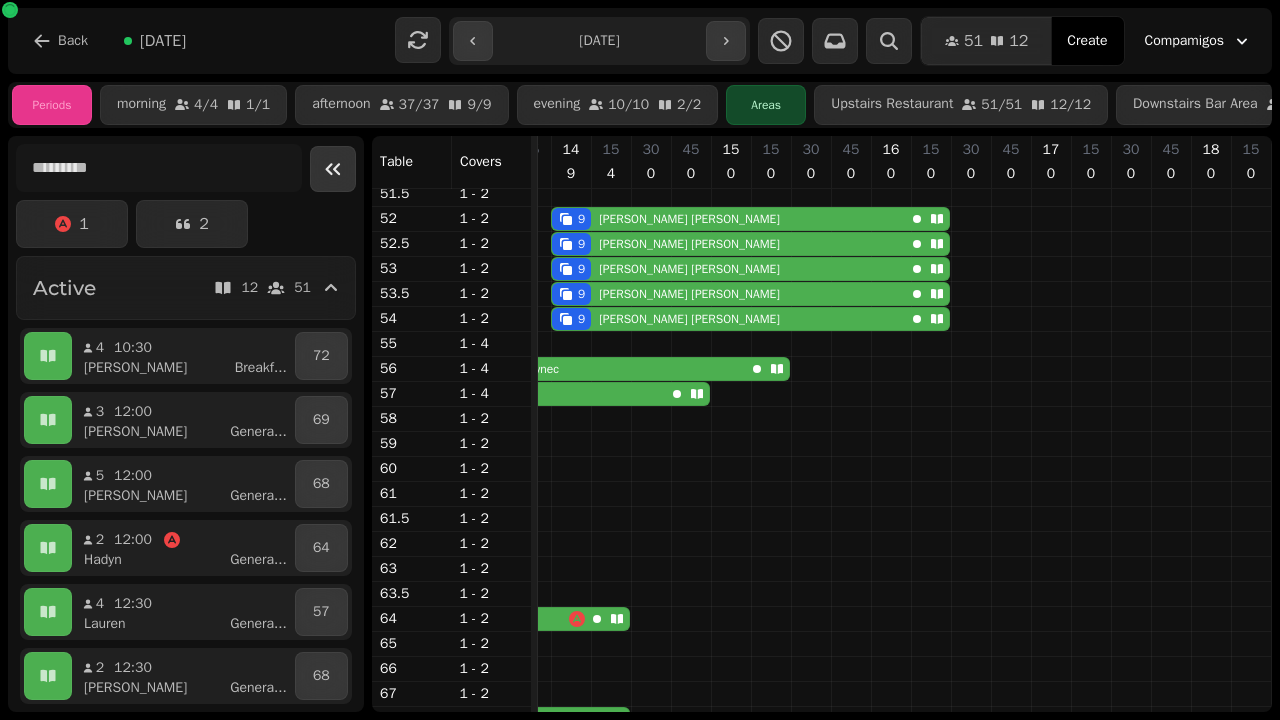 click 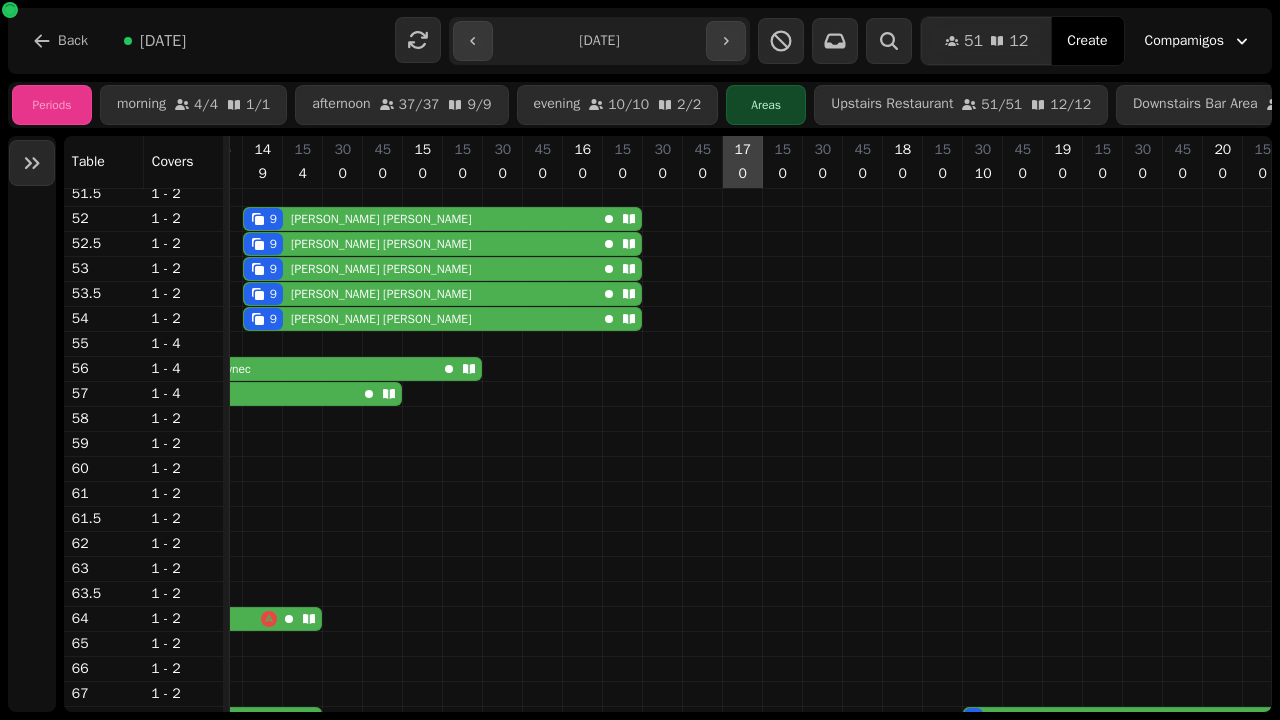 scroll, scrollTop: 82, scrollLeft: 550, axis: both 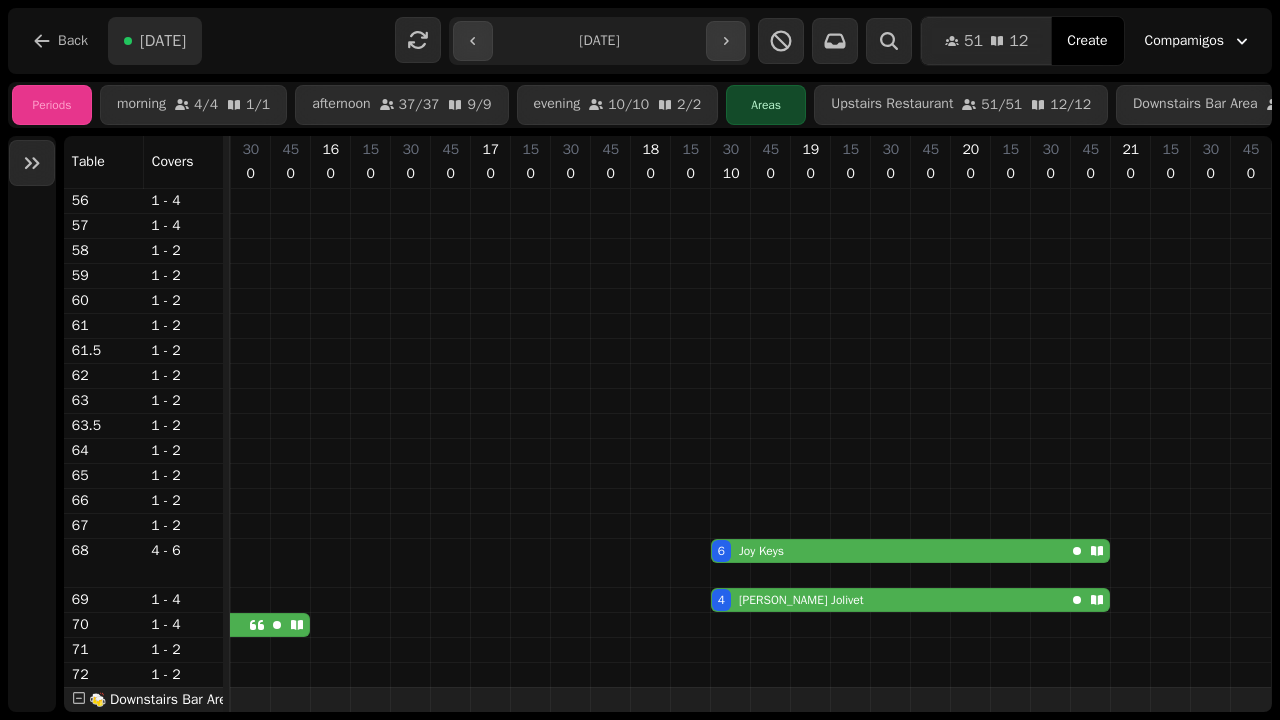 click on "[DATE]" at bounding box center (155, 41) 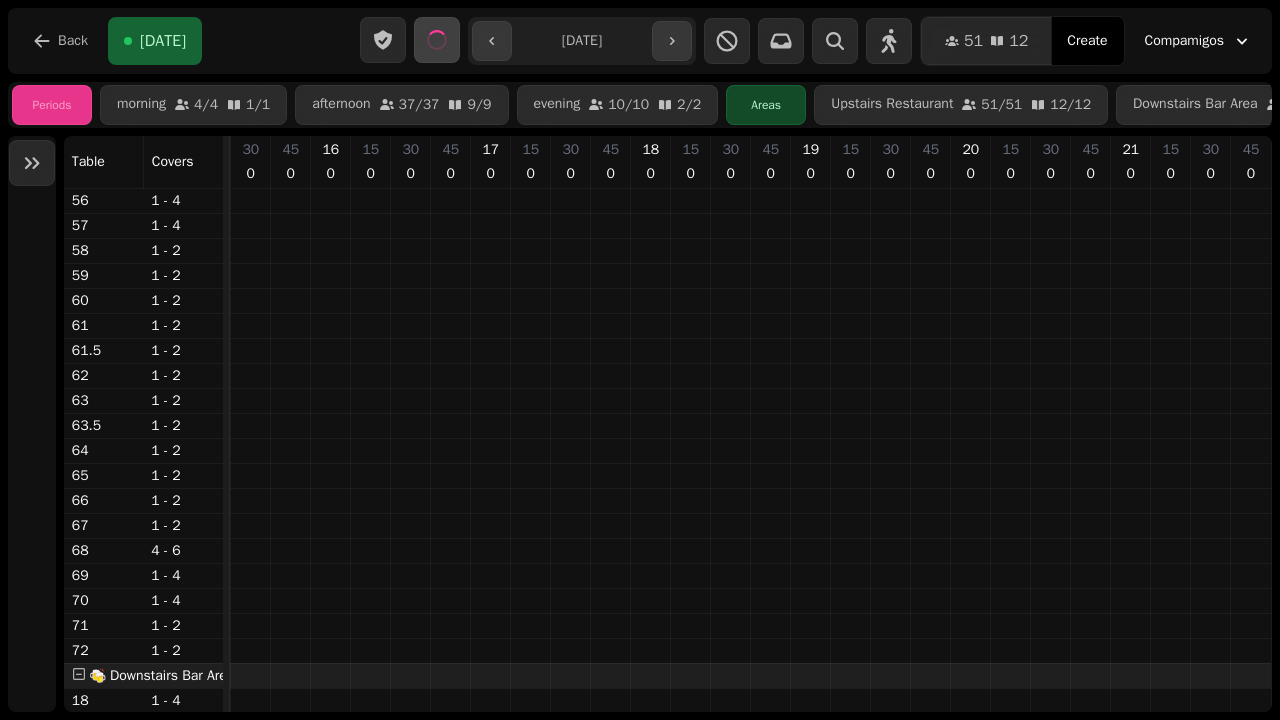 type on "**********" 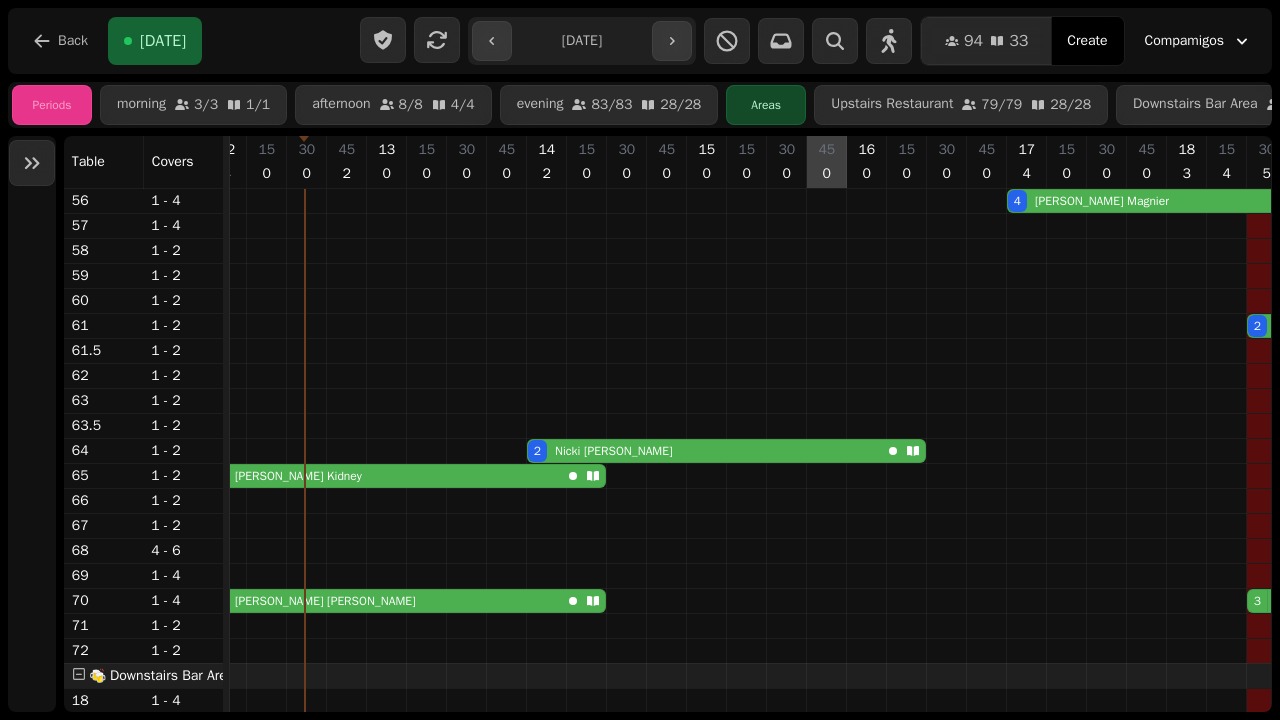 scroll, scrollTop: 250, scrollLeft: 734, axis: both 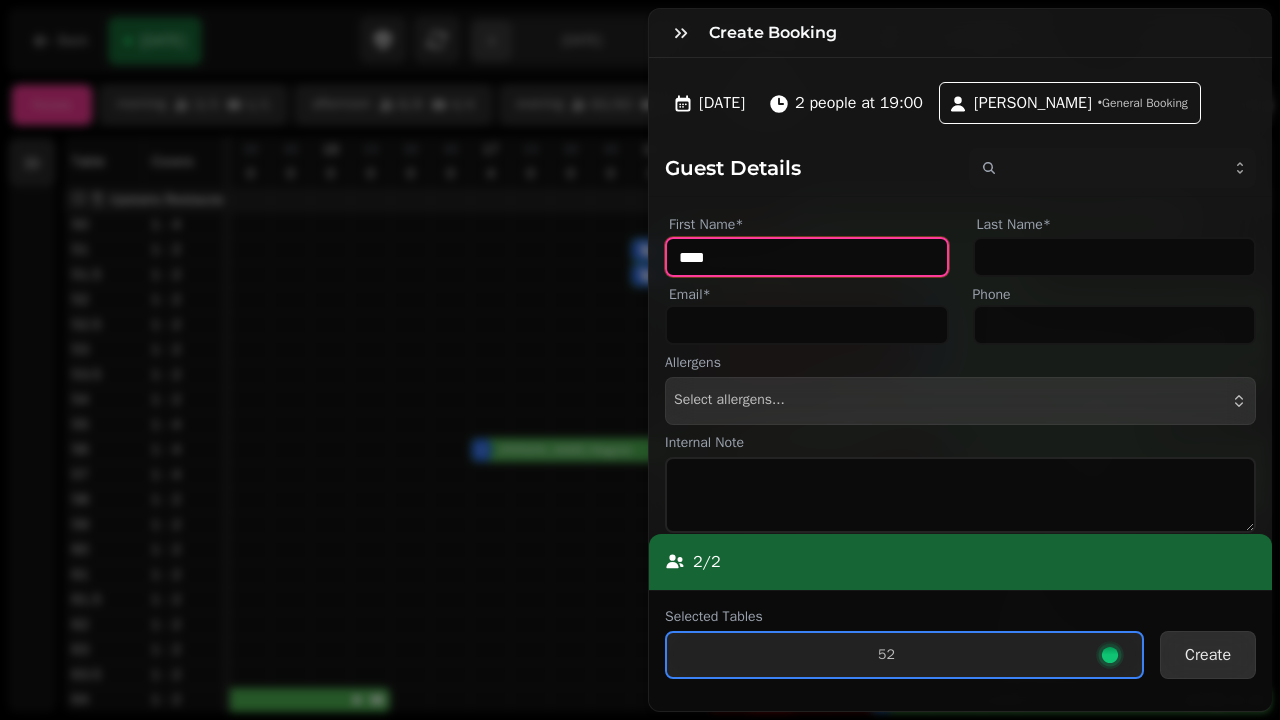 type on "****" 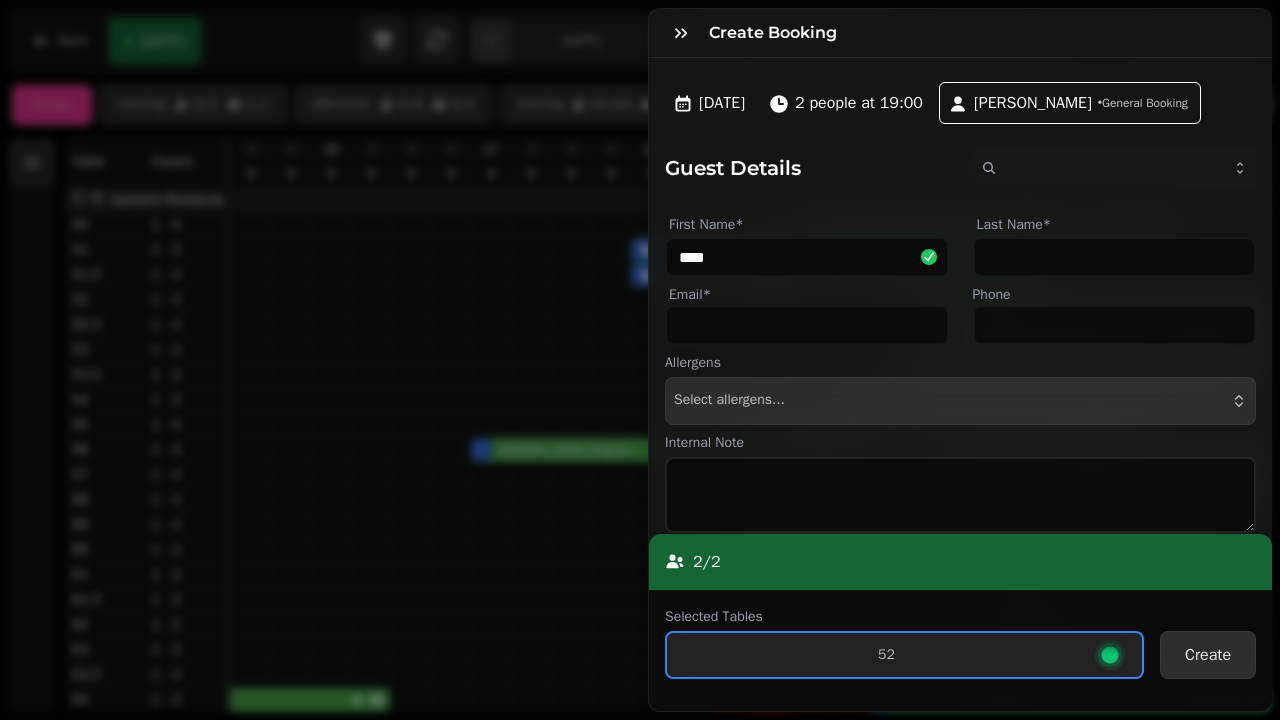 click on "Create" at bounding box center [1208, 655] 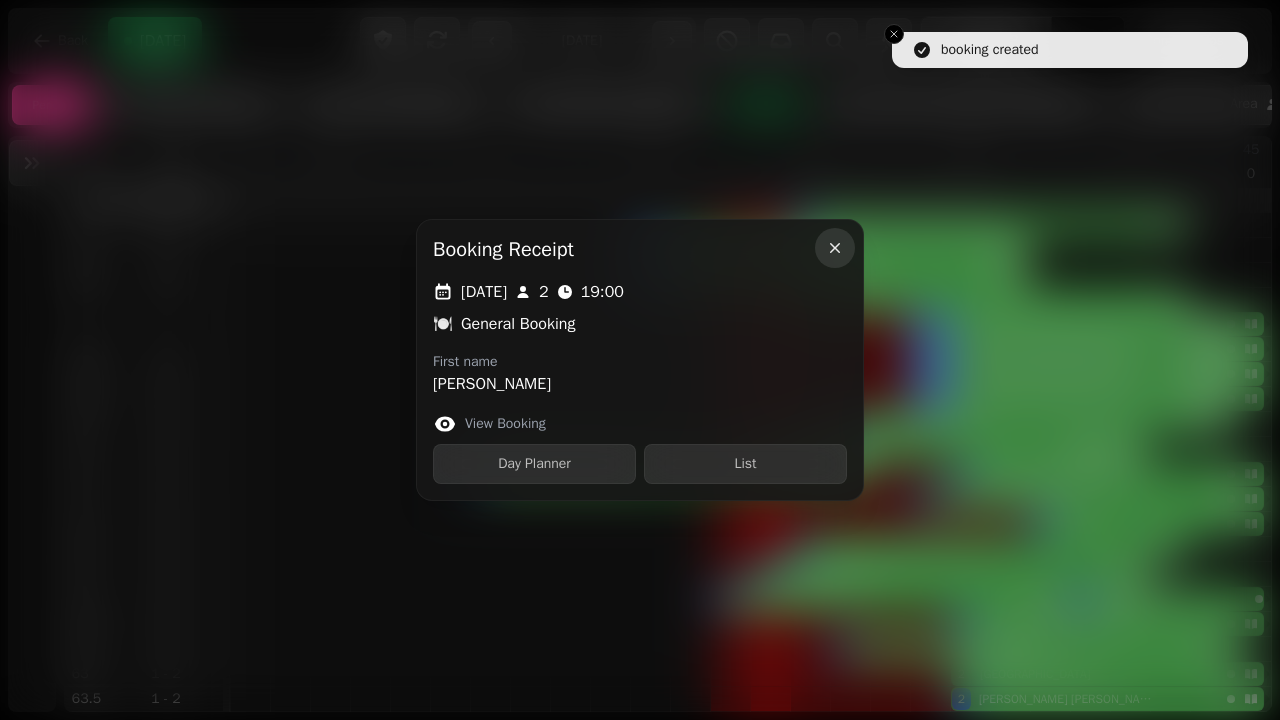click 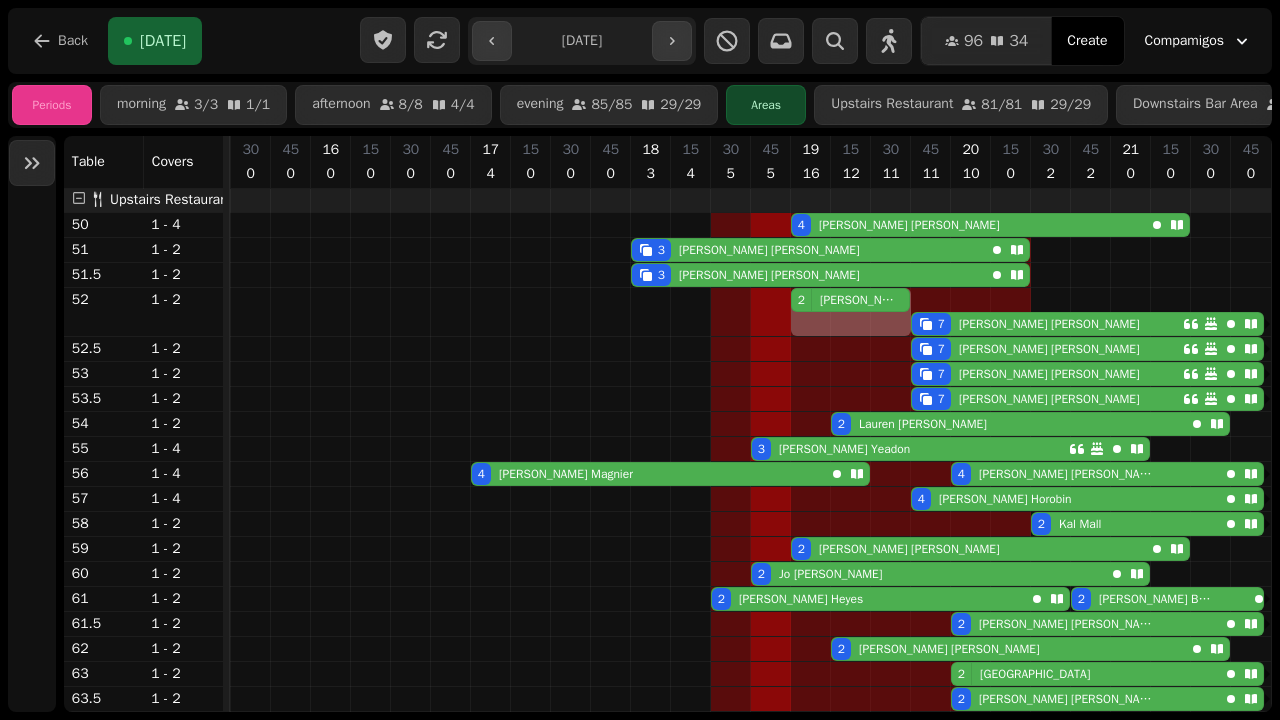 drag, startPoint x: 1188, startPoint y: 297, endPoint x: 829, endPoint y: 309, distance: 359.2005 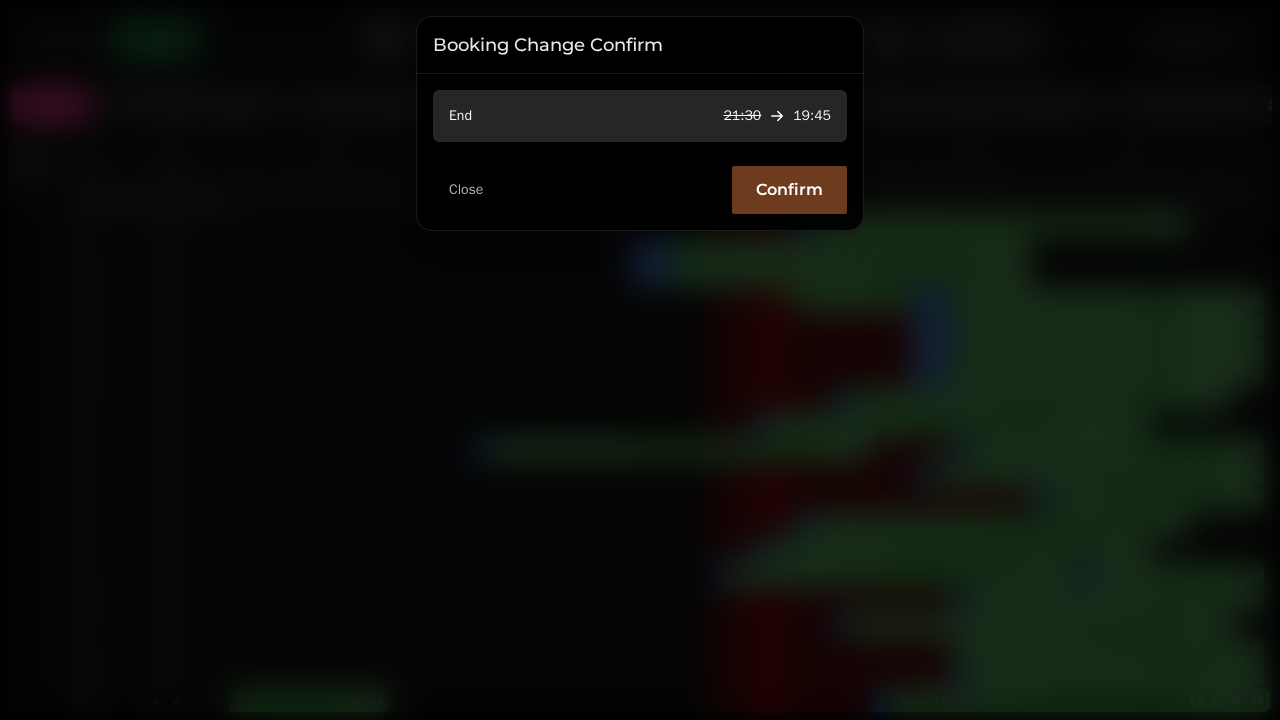 click at bounding box center (640, 360) 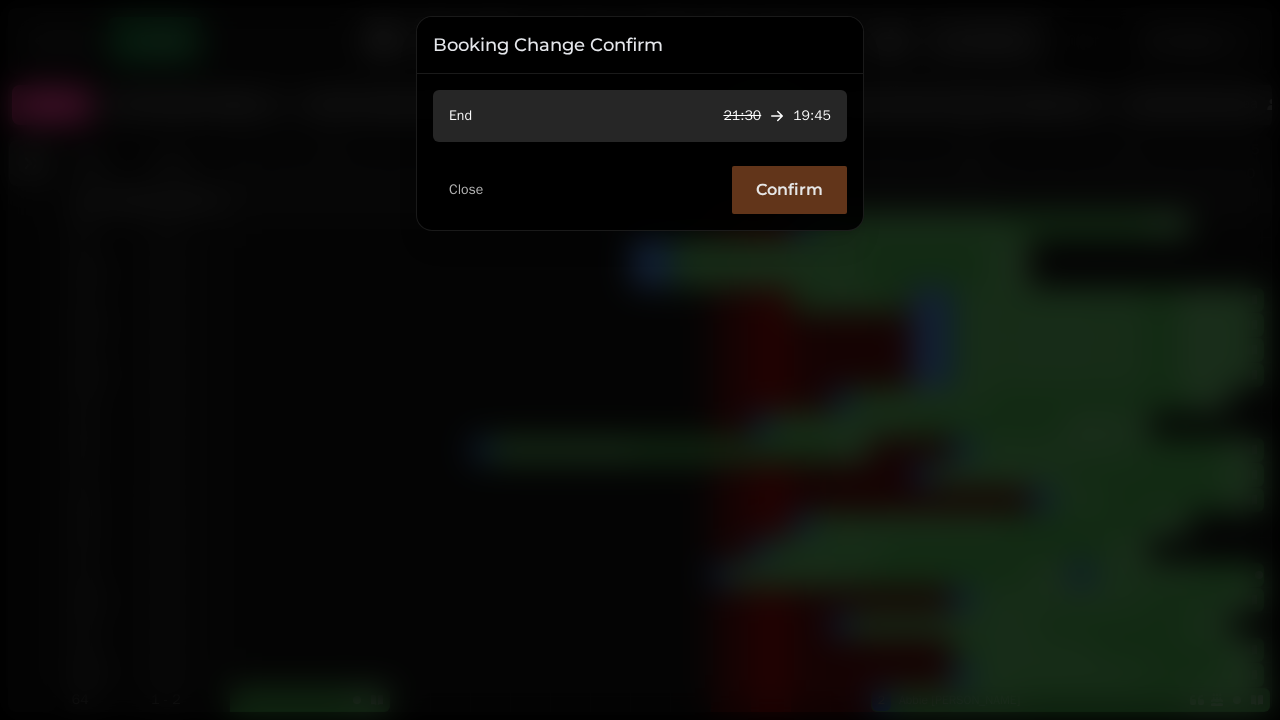 click on "Confirm" at bounding box center (789, 190) 